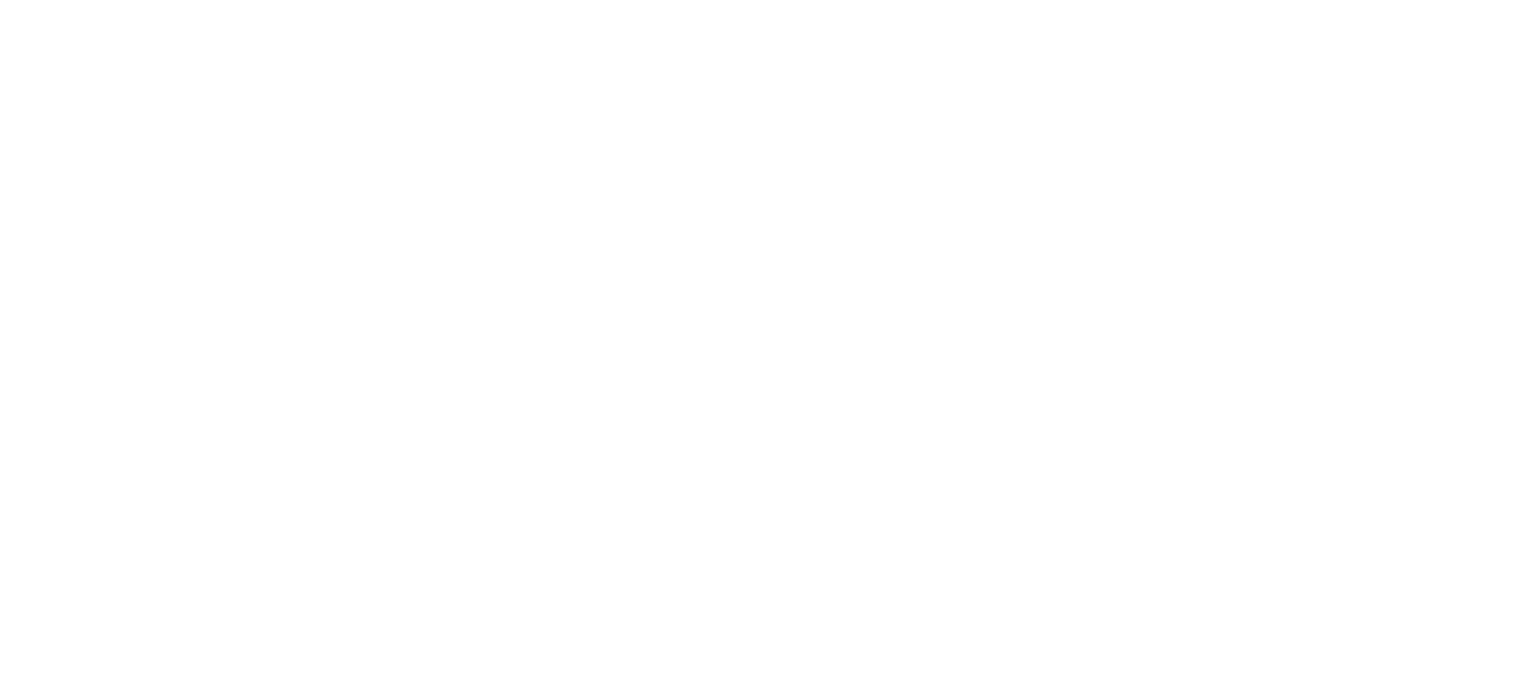 scroll, scrollTop: 0, scrollLeft: 0, axis: both 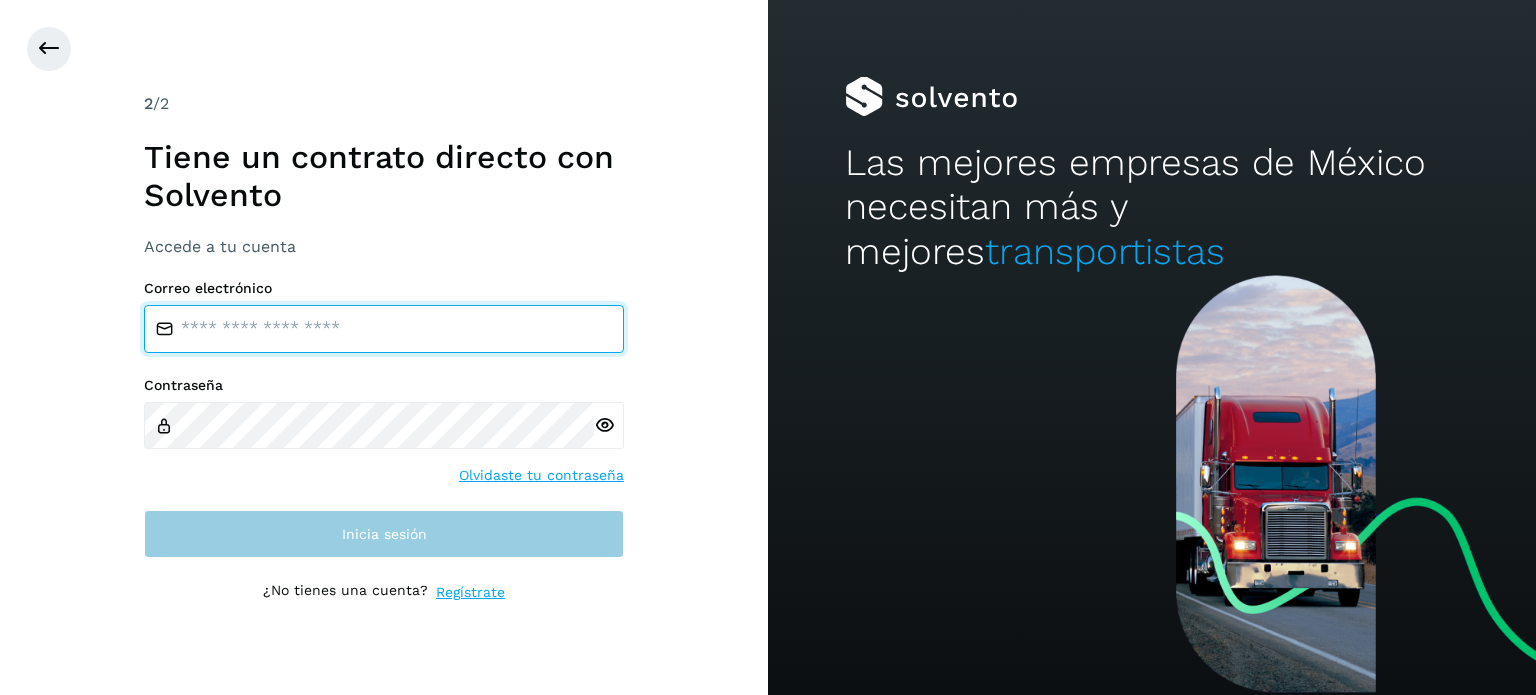 type on "**********" 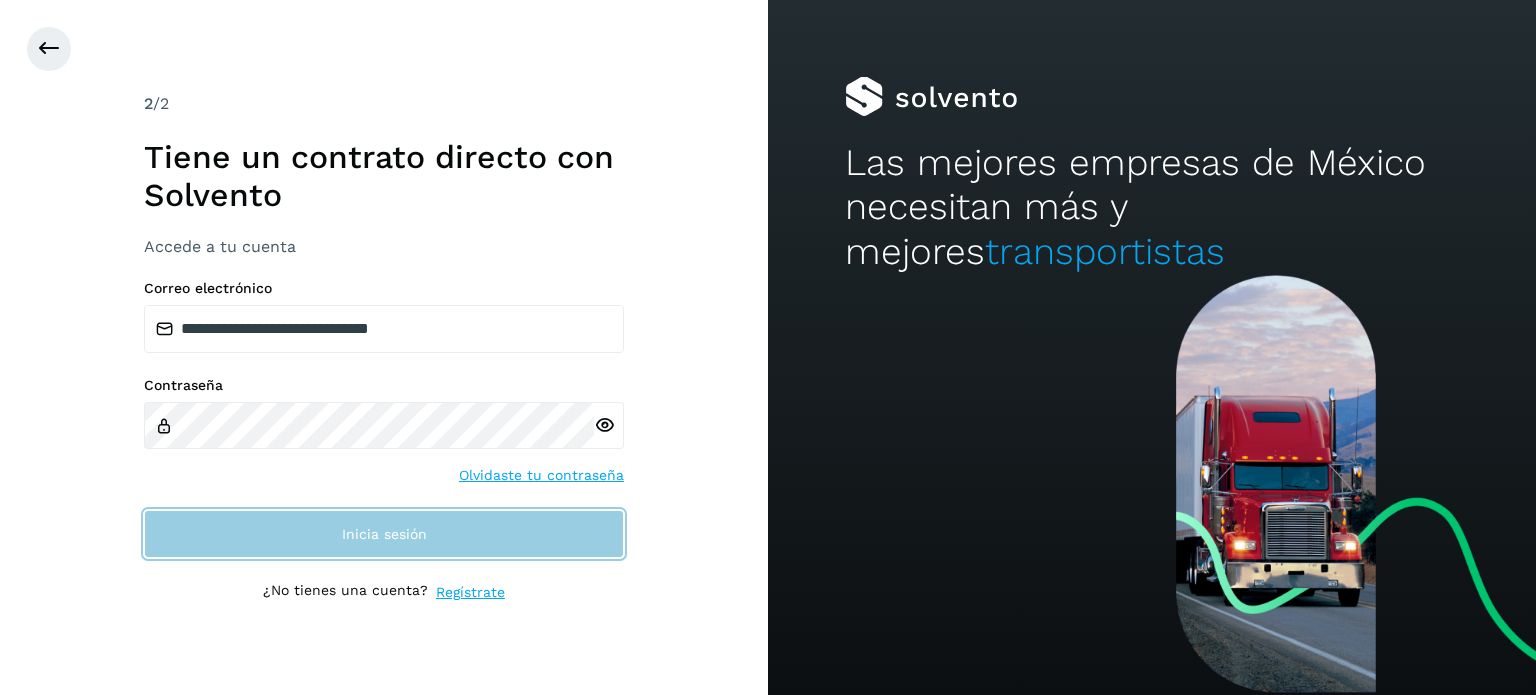 click on "Inicia sesión" at bounding box center [384, 534] 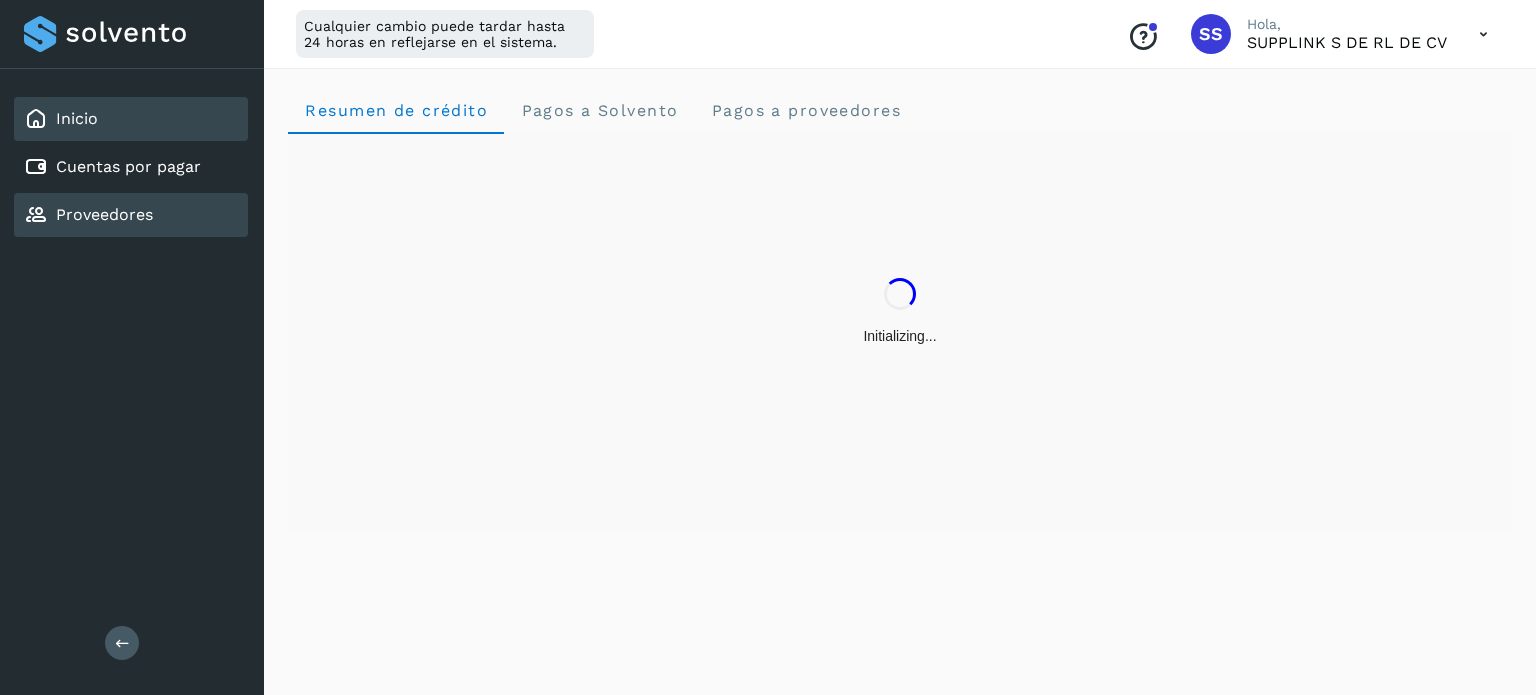 click on "Proveedores" 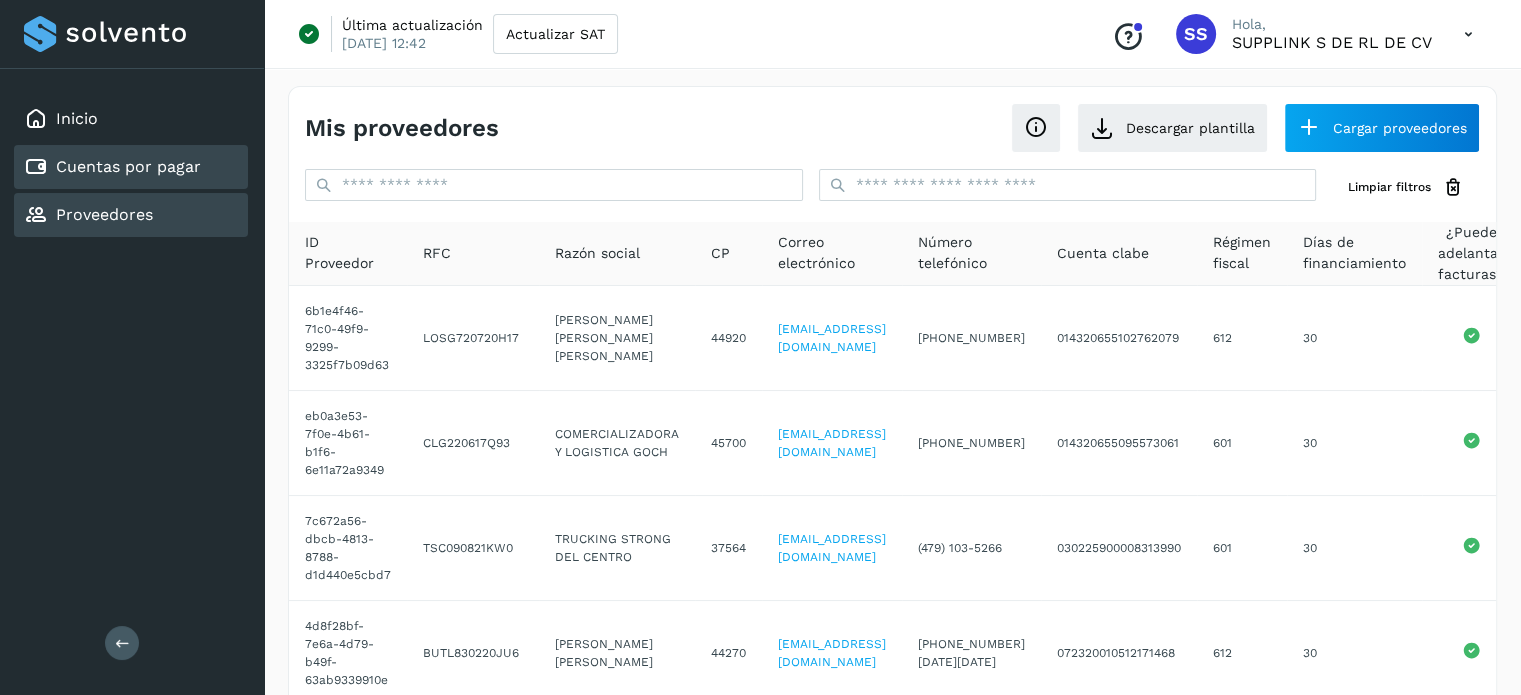 click on "Cuentas por pagar" at bounding box center [128, 166] 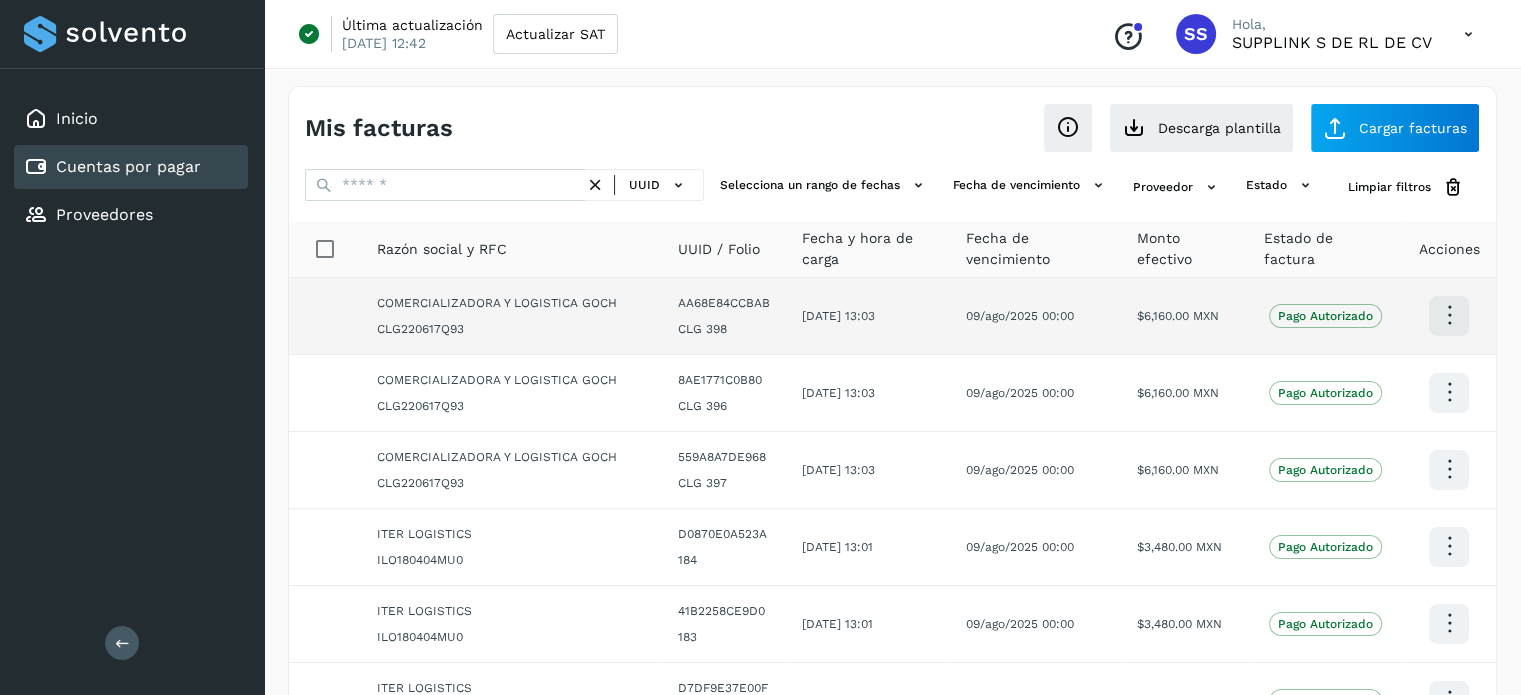 click at bounding box center (1449, 315) 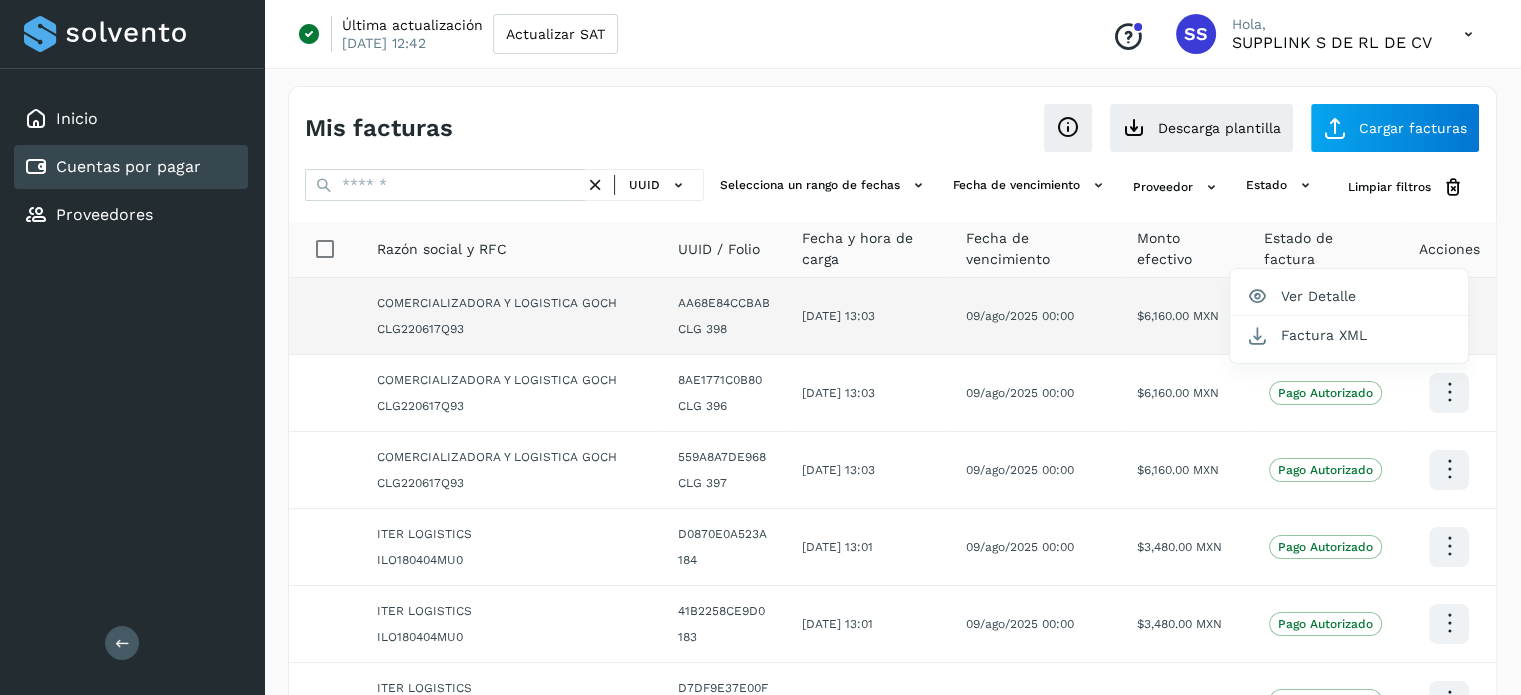 click at bounding box center [760, 347] 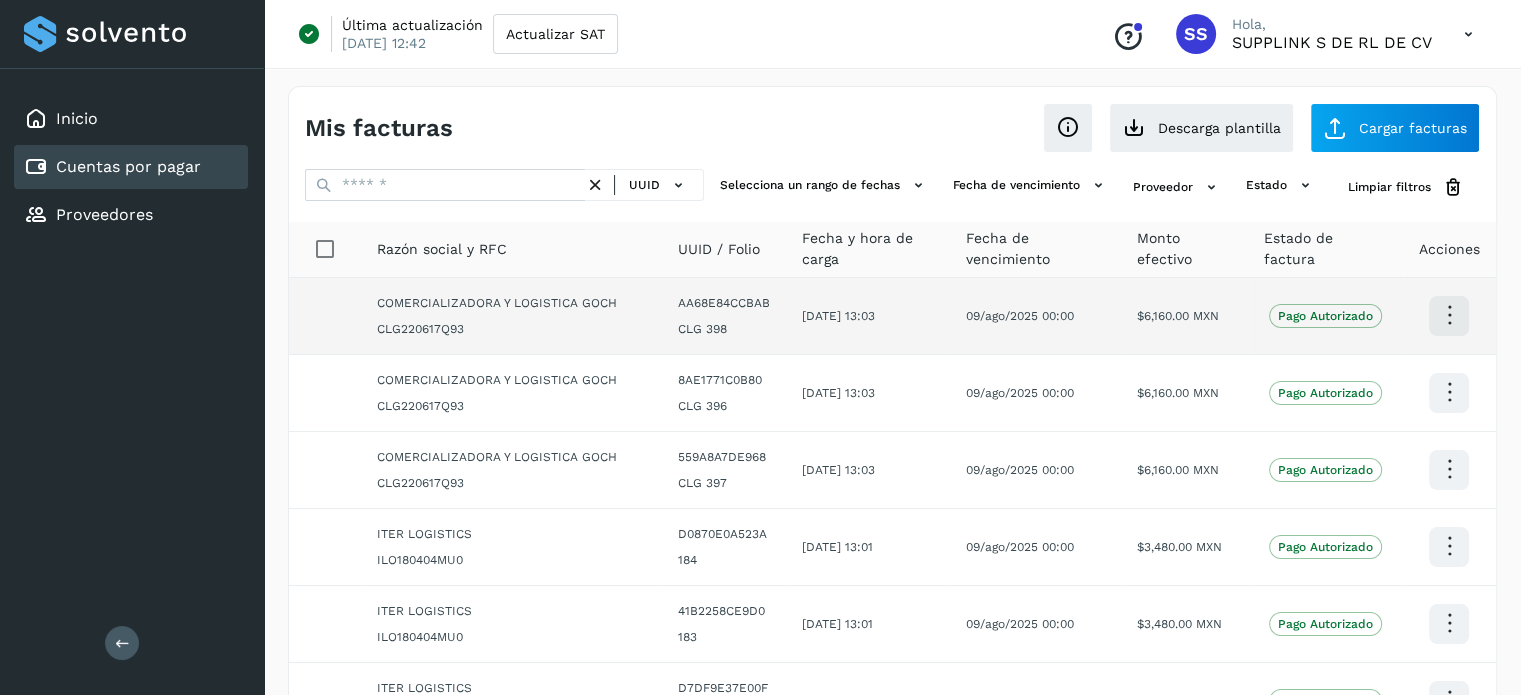 scroll, scrollTop: 0, scrollLeft: 0, axis: both 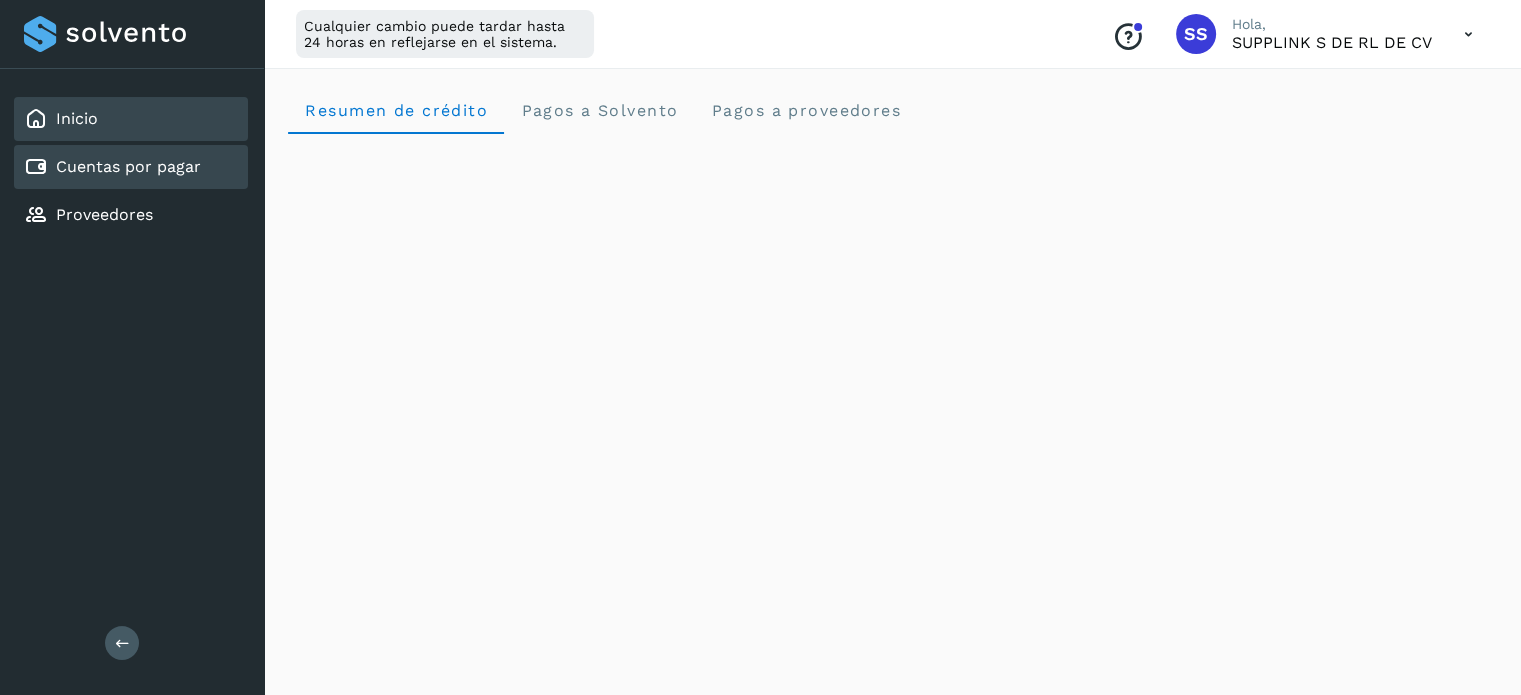 click on "Cuentas por pagar" at bounding box center [128, 166] 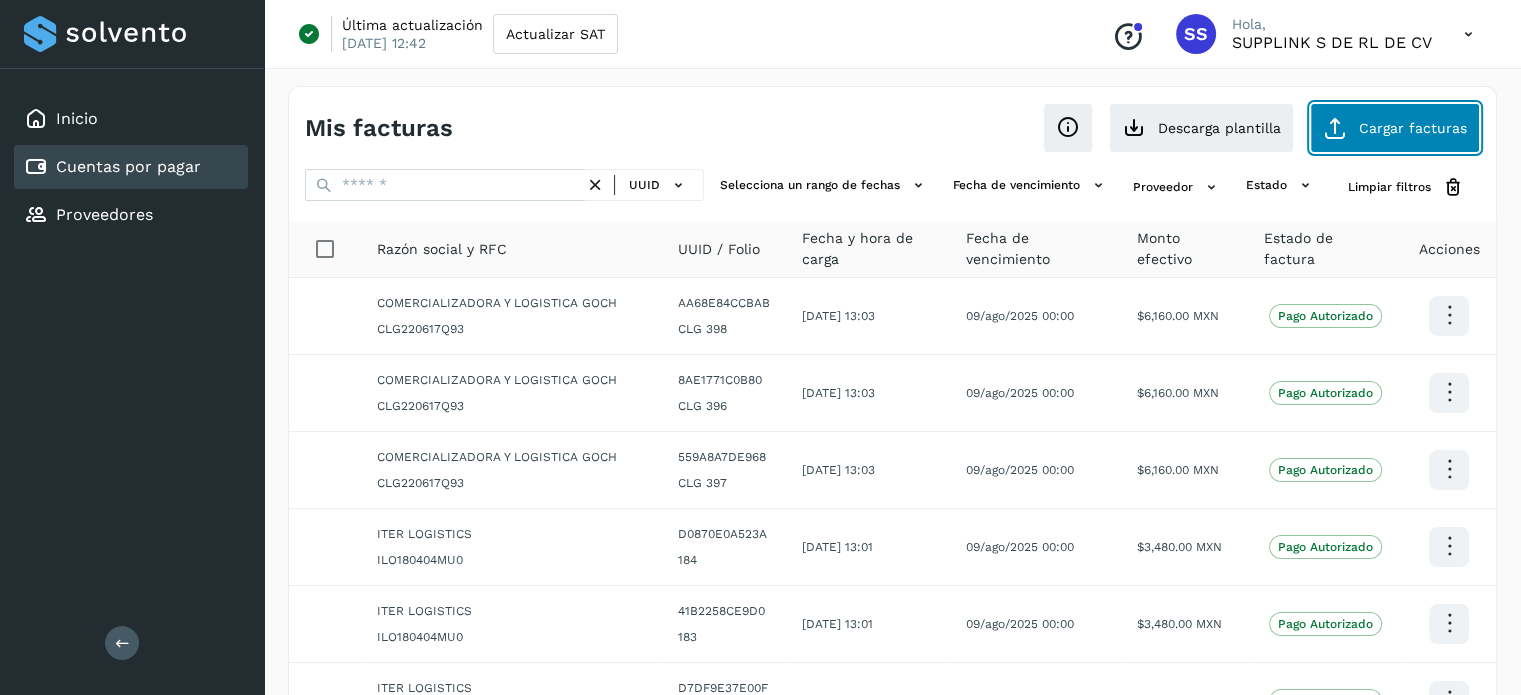 click on "Cargar facturas" 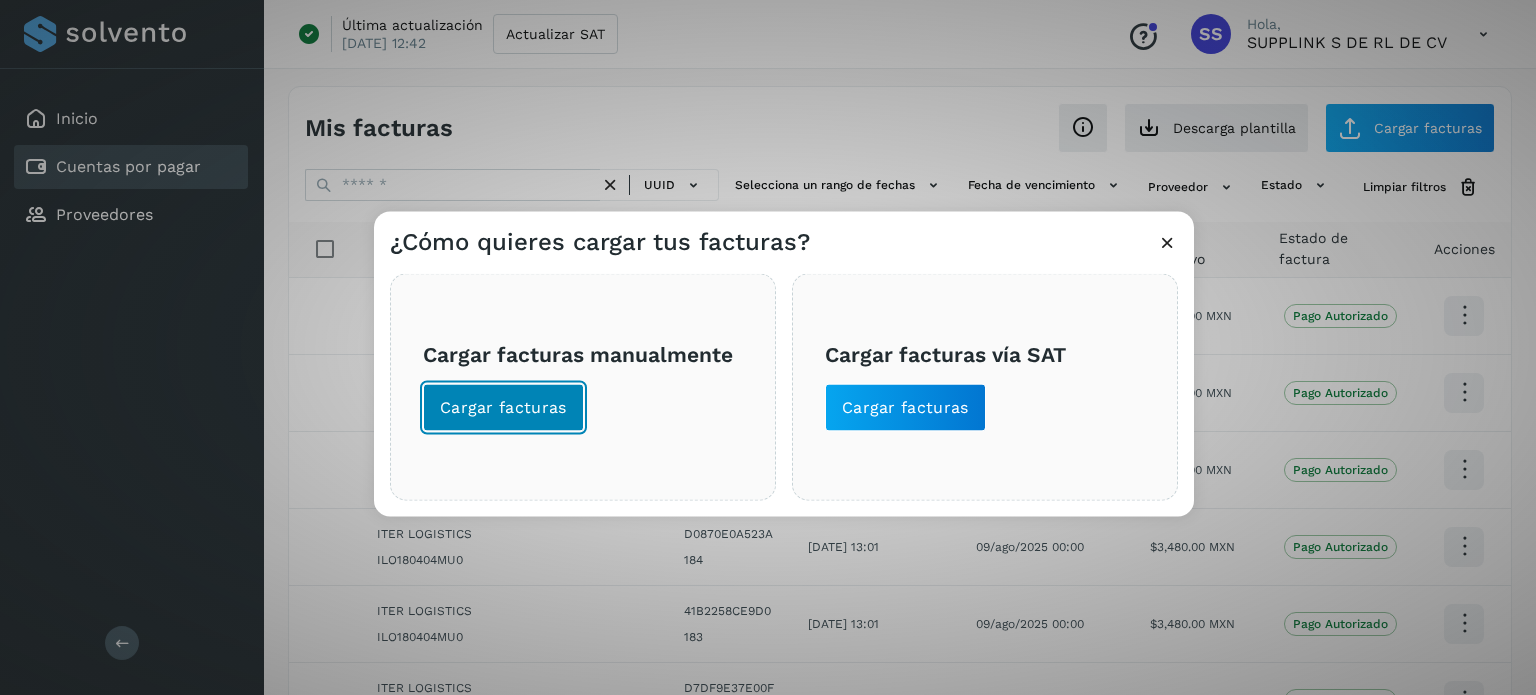click on "Cargar facturas" at bounding box center (503, 407) 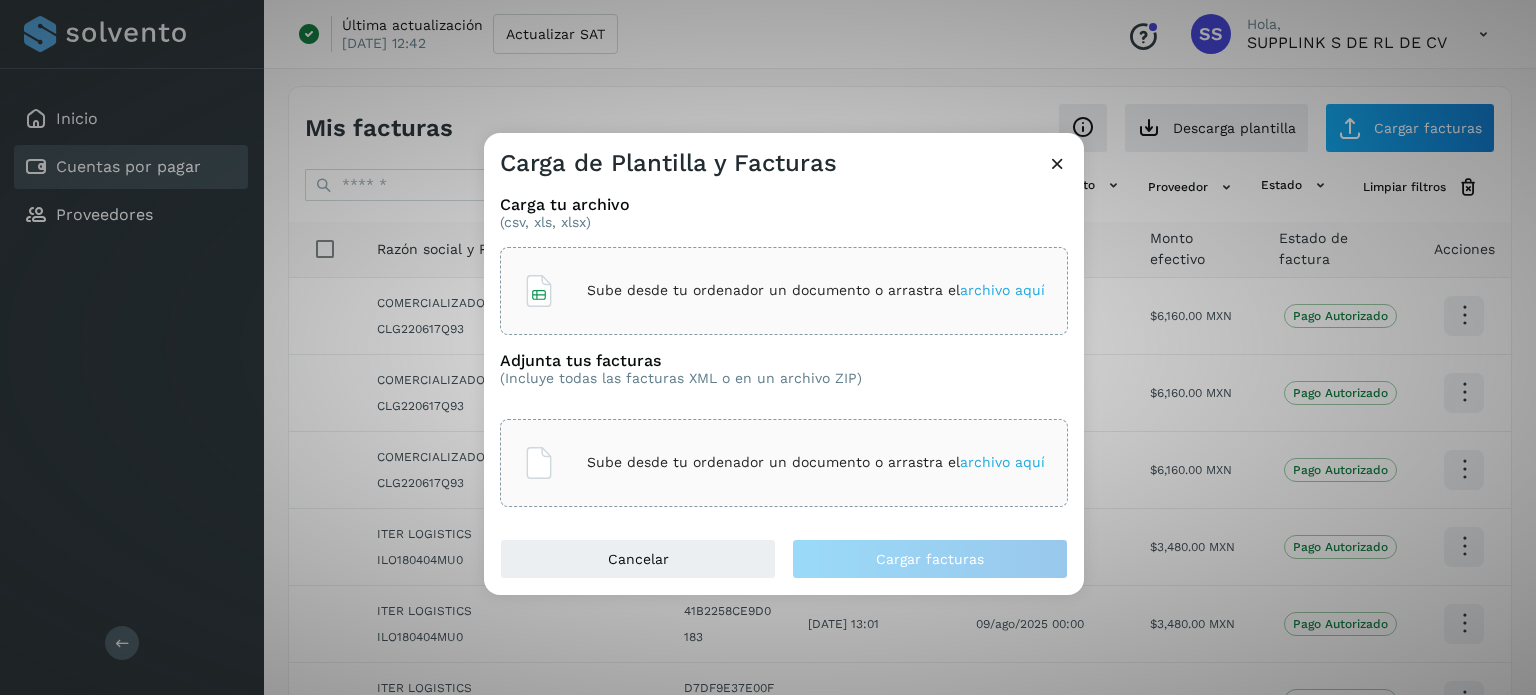 click on "Sube desde tu ordenador un documento o arrastra el  archivo aquí" 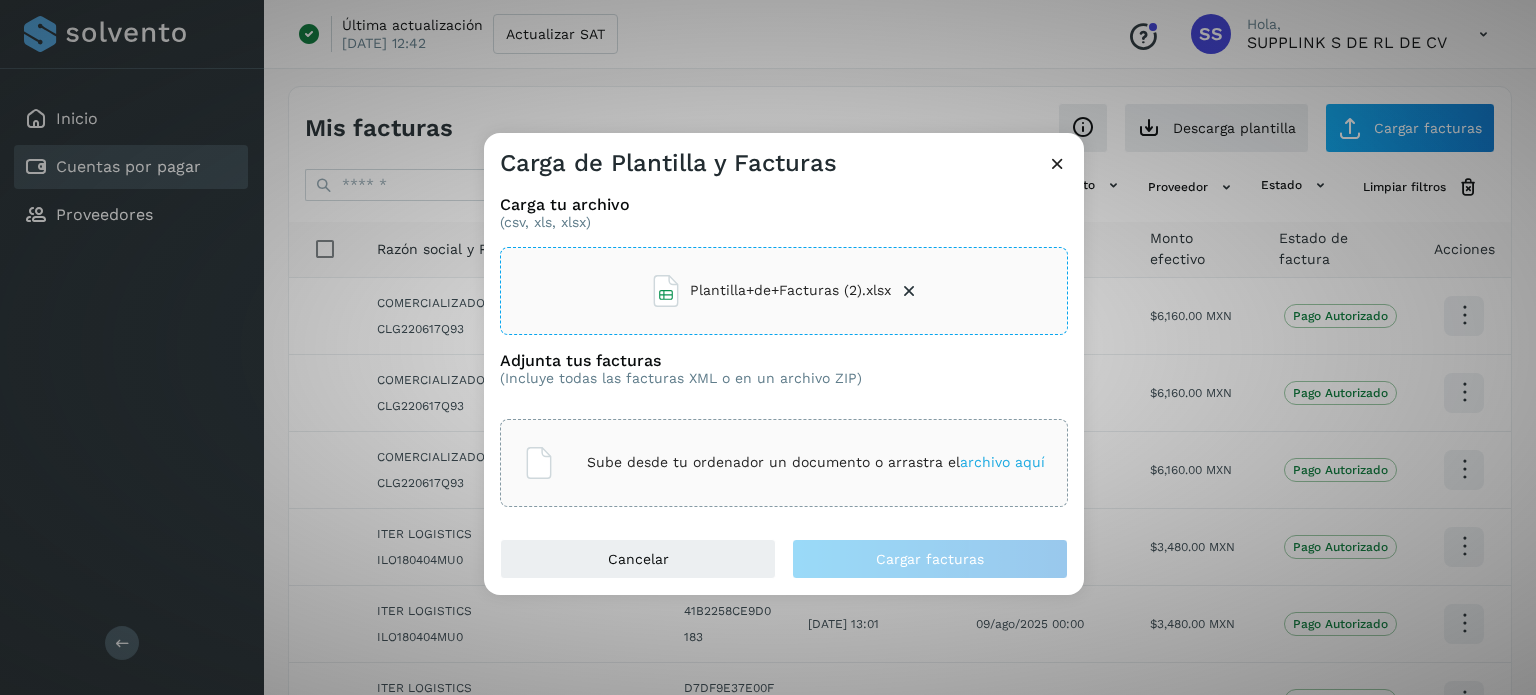 click on "Sube desde tu ordenador un documento o arrastra el  archivo aquí" 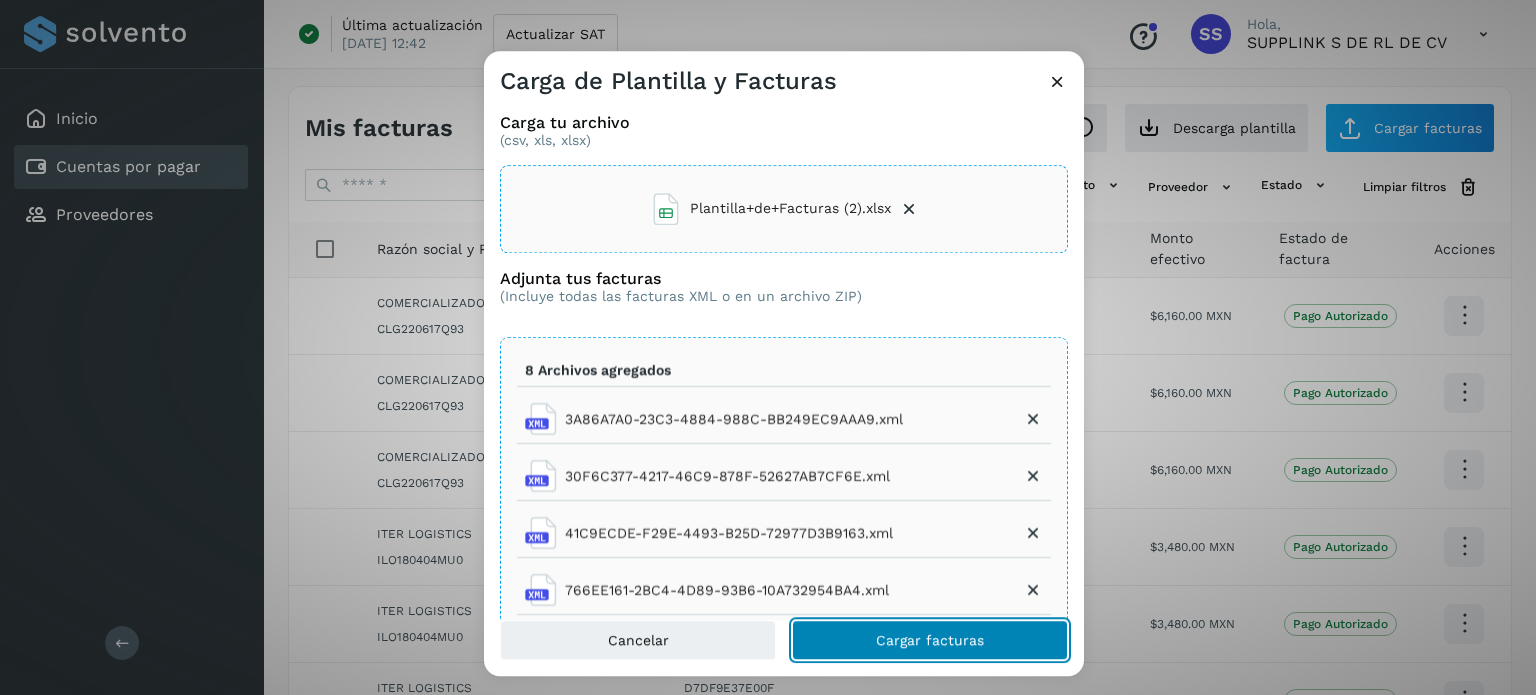 click on "Cargar facturas" 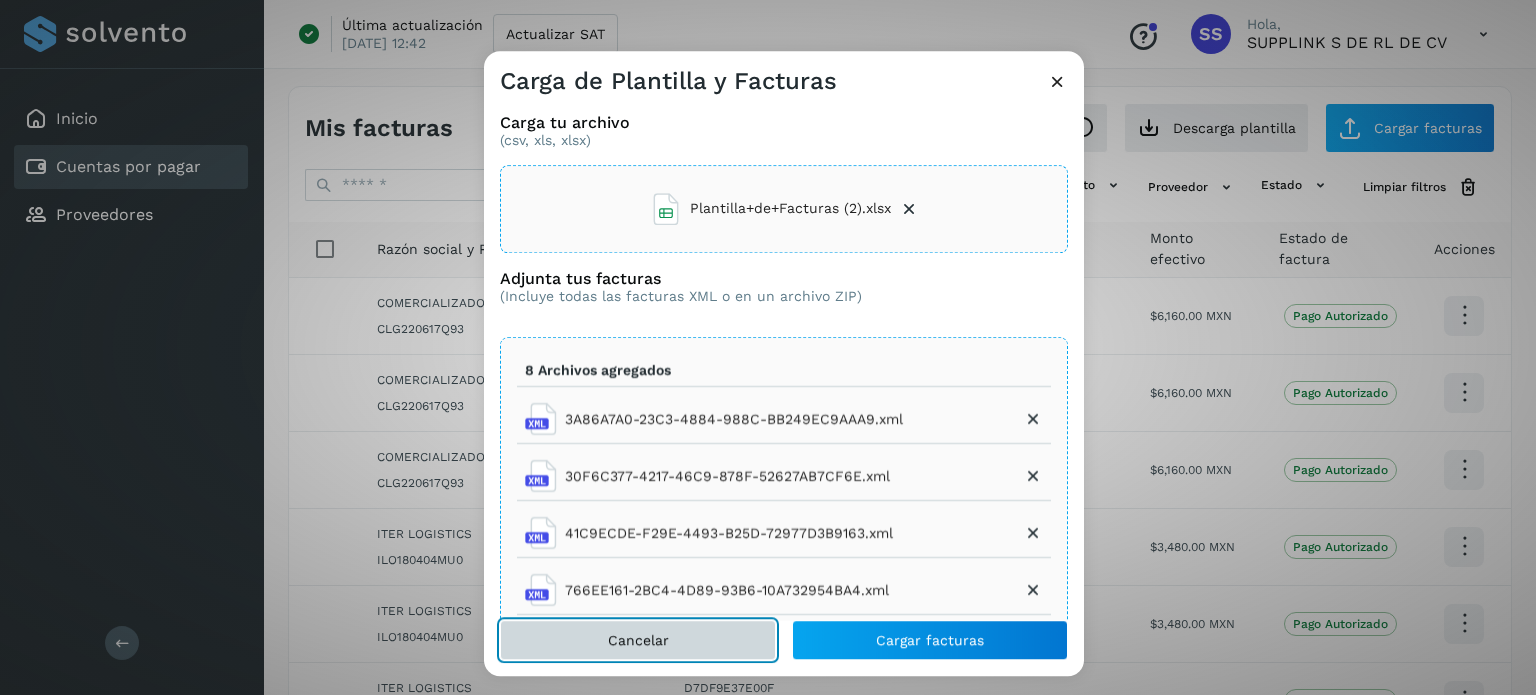 click on "Cancelar" 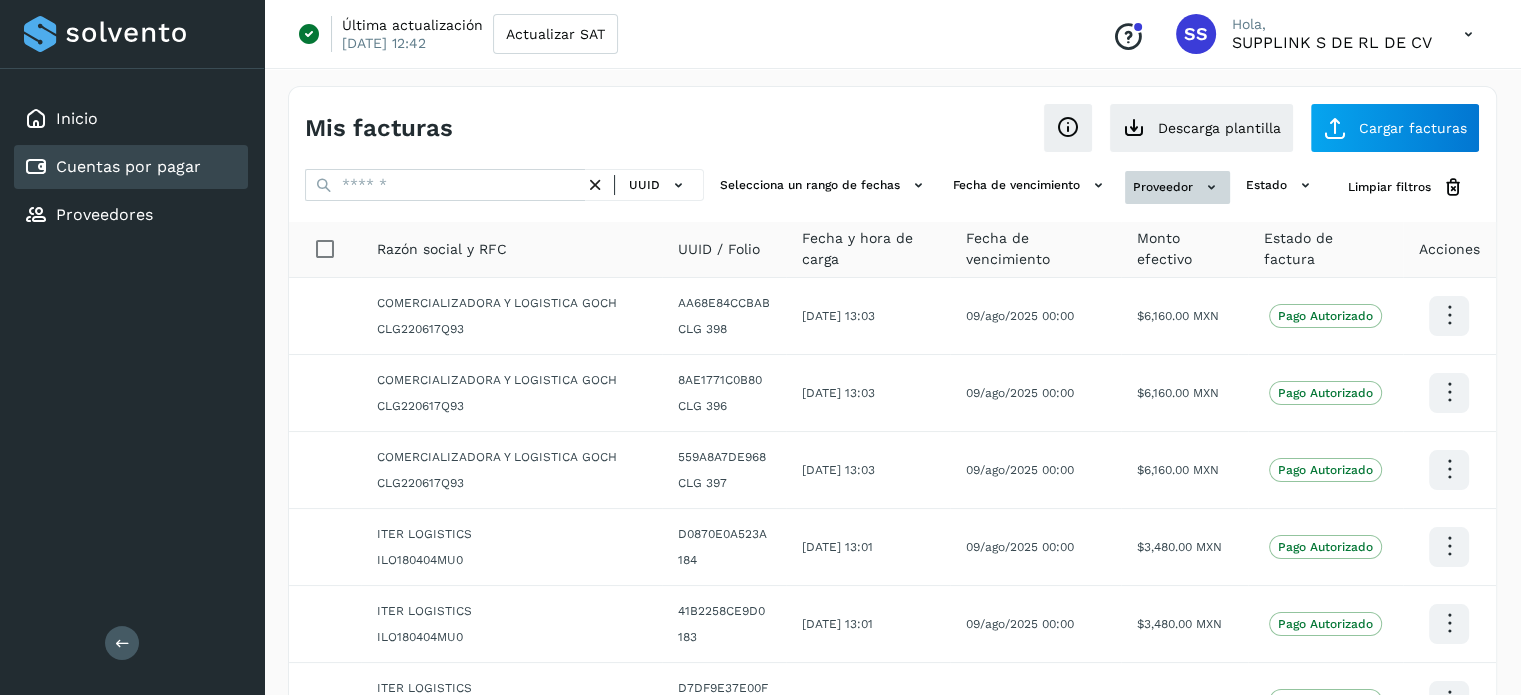 click 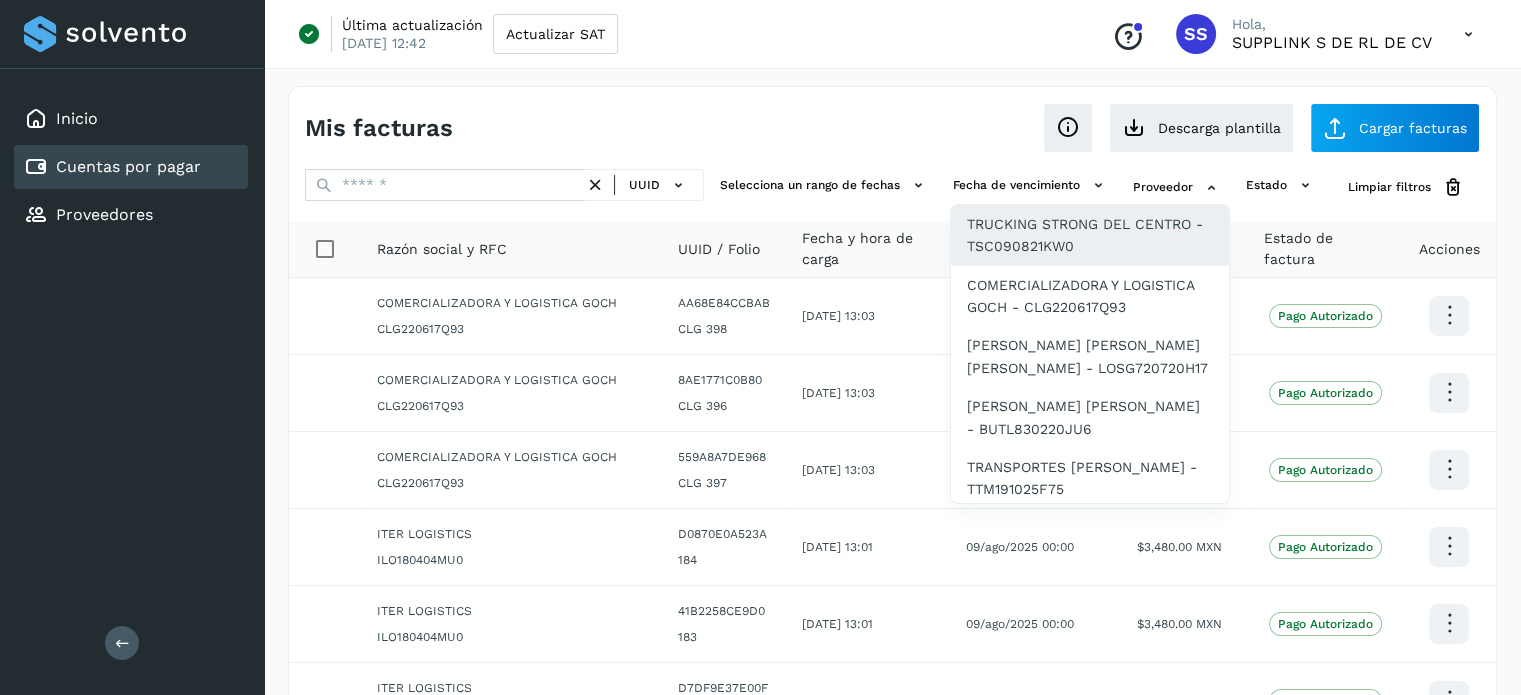 type 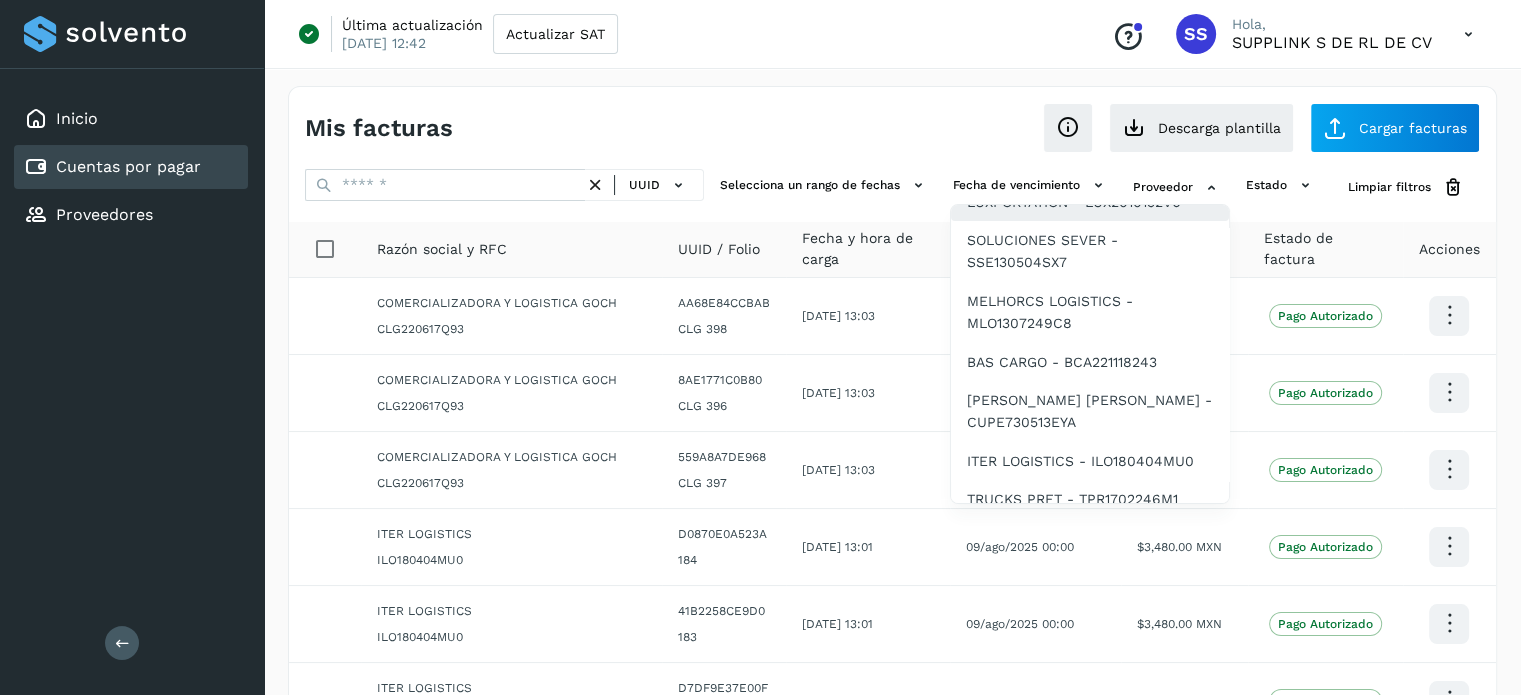 scroll, scrollTop: 490, scrollLeft: 0, axis: vertical 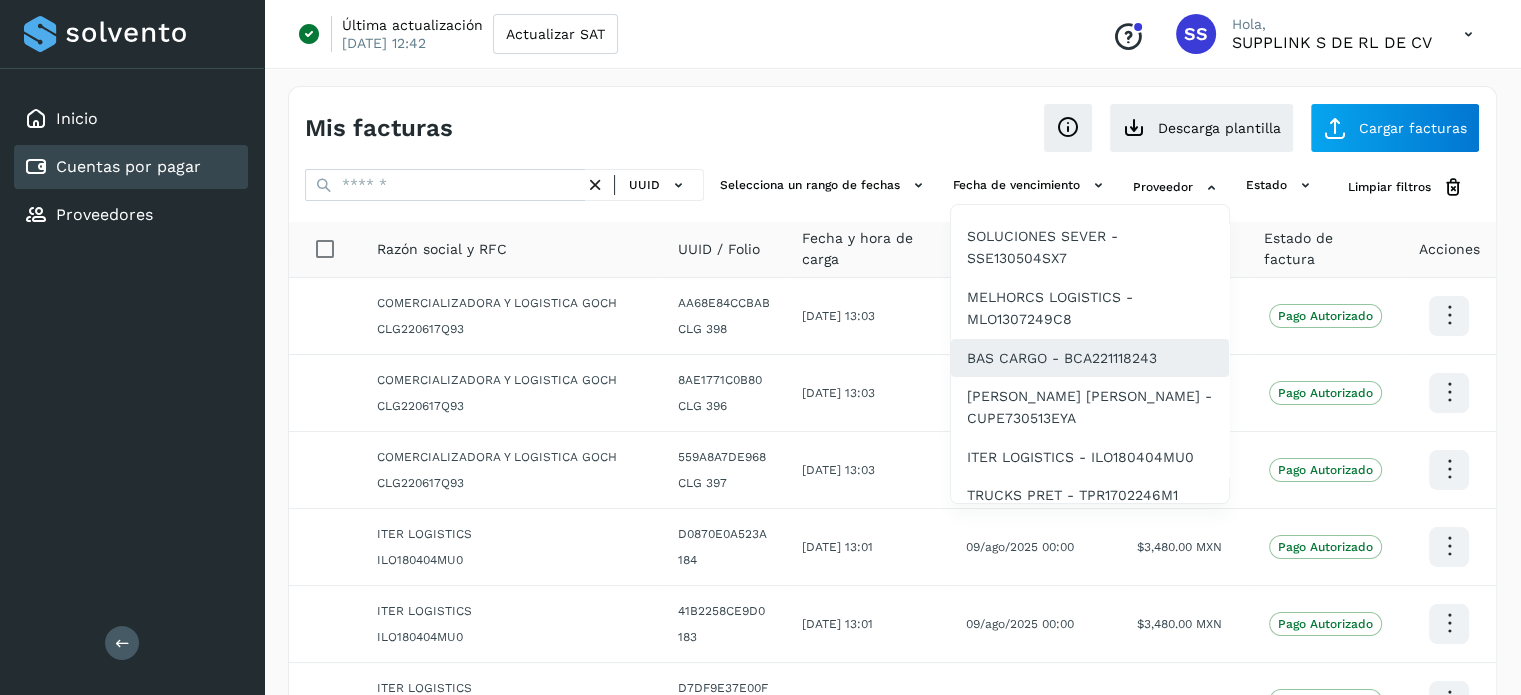 click on "BAS CARGO - BCA221118243" 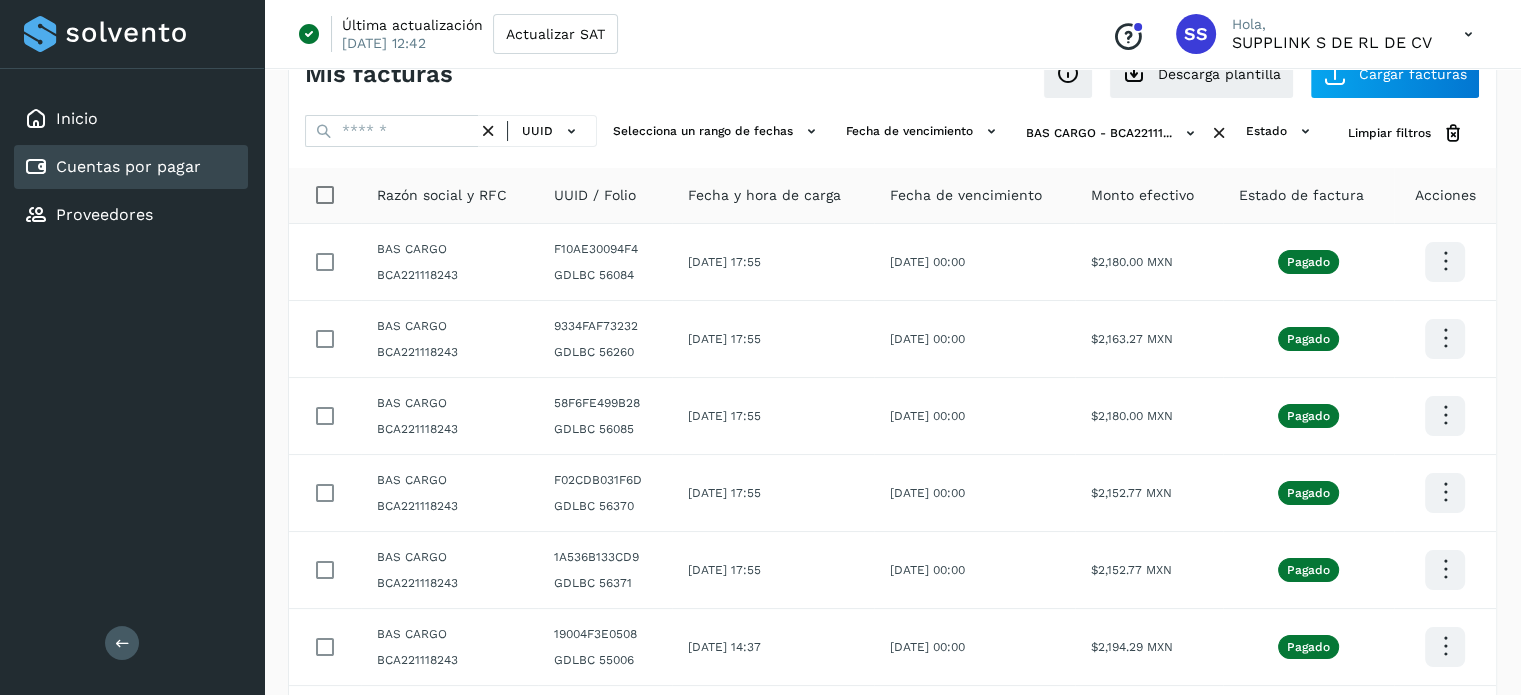 scroll, scrollTop: 56, scrollLeft: 0, axis: vertical 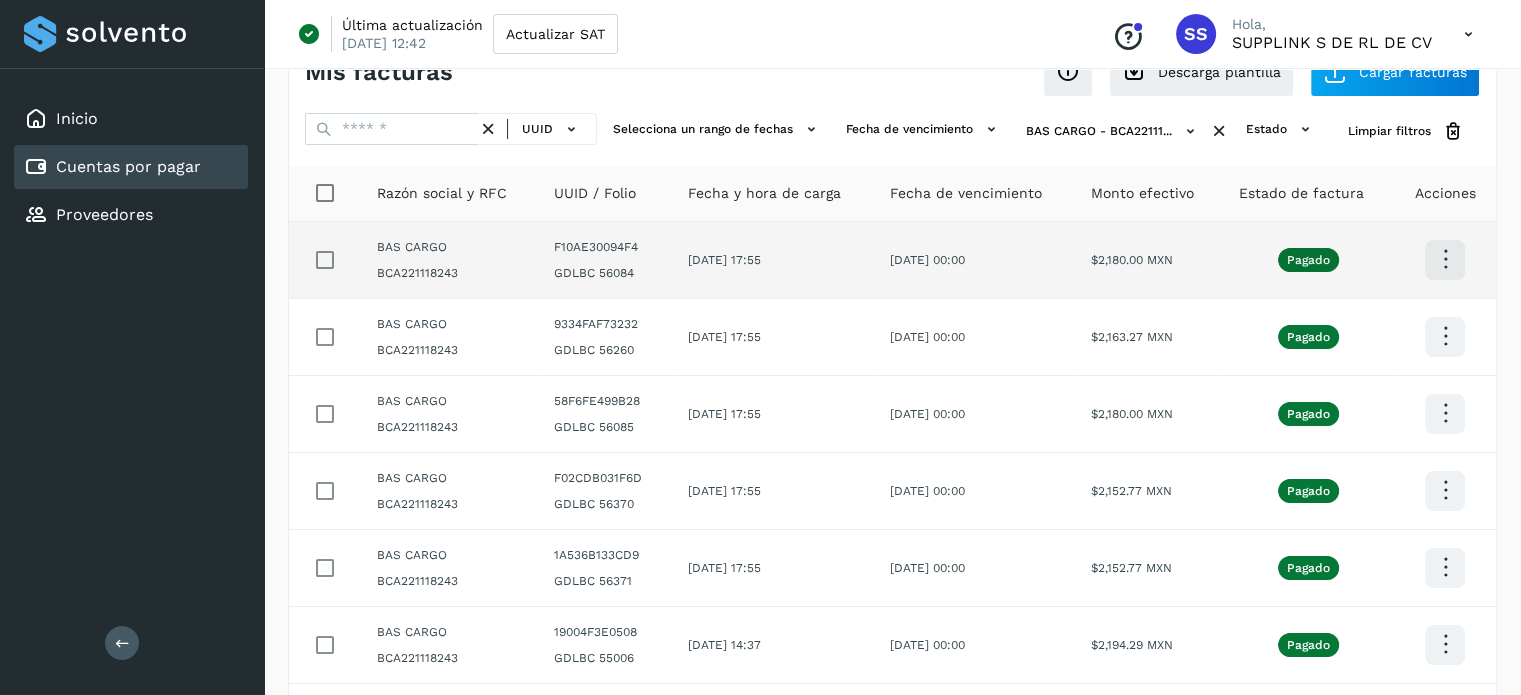 click at bounding box center [1445, 259] 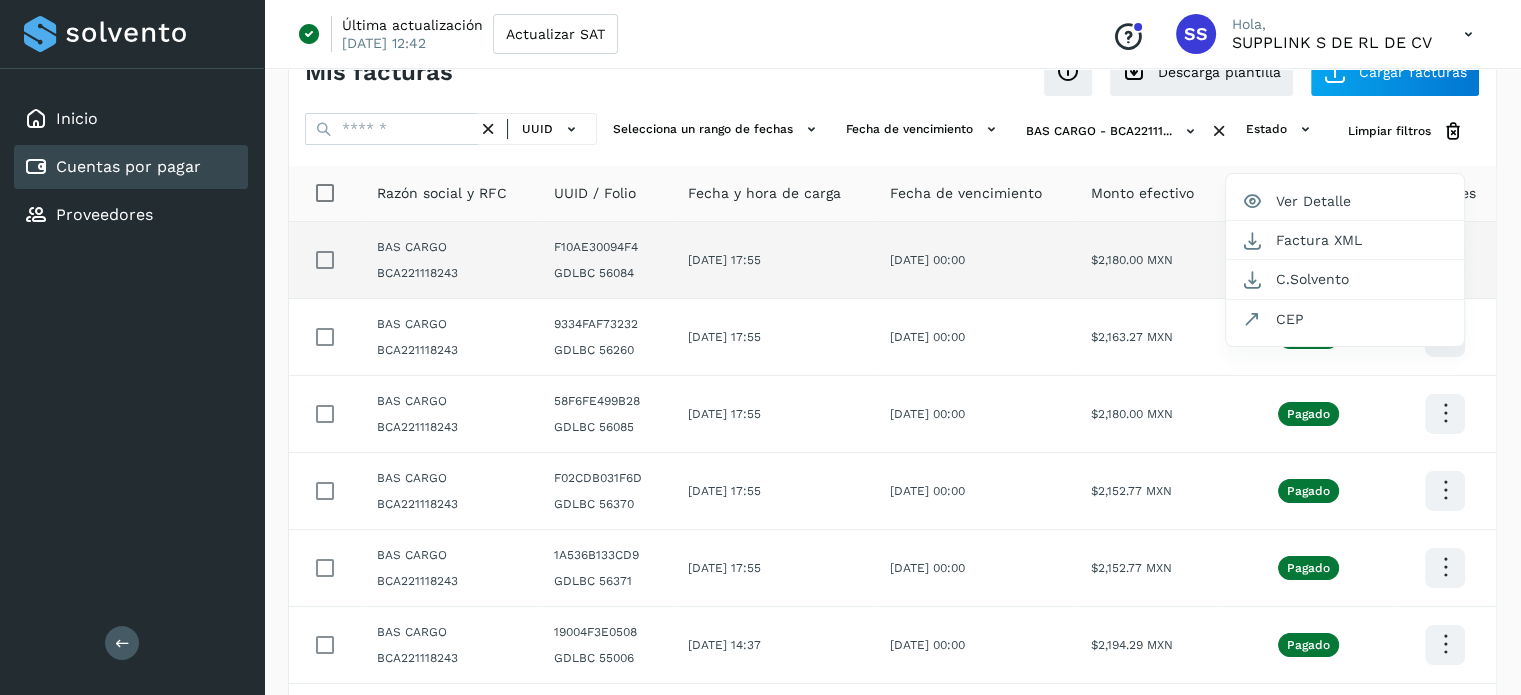 click at bounding box center (760, 347) 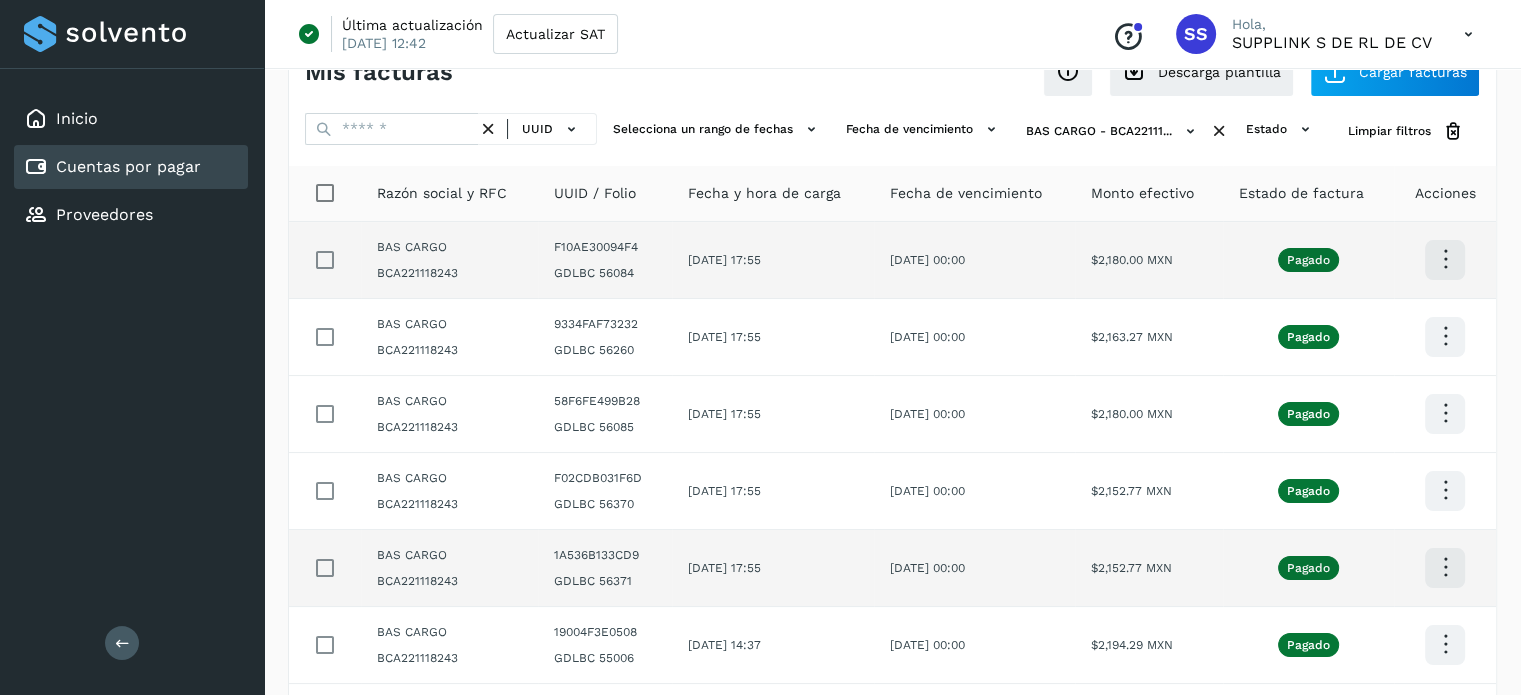 click on "BAS CARGO BCA221118243" 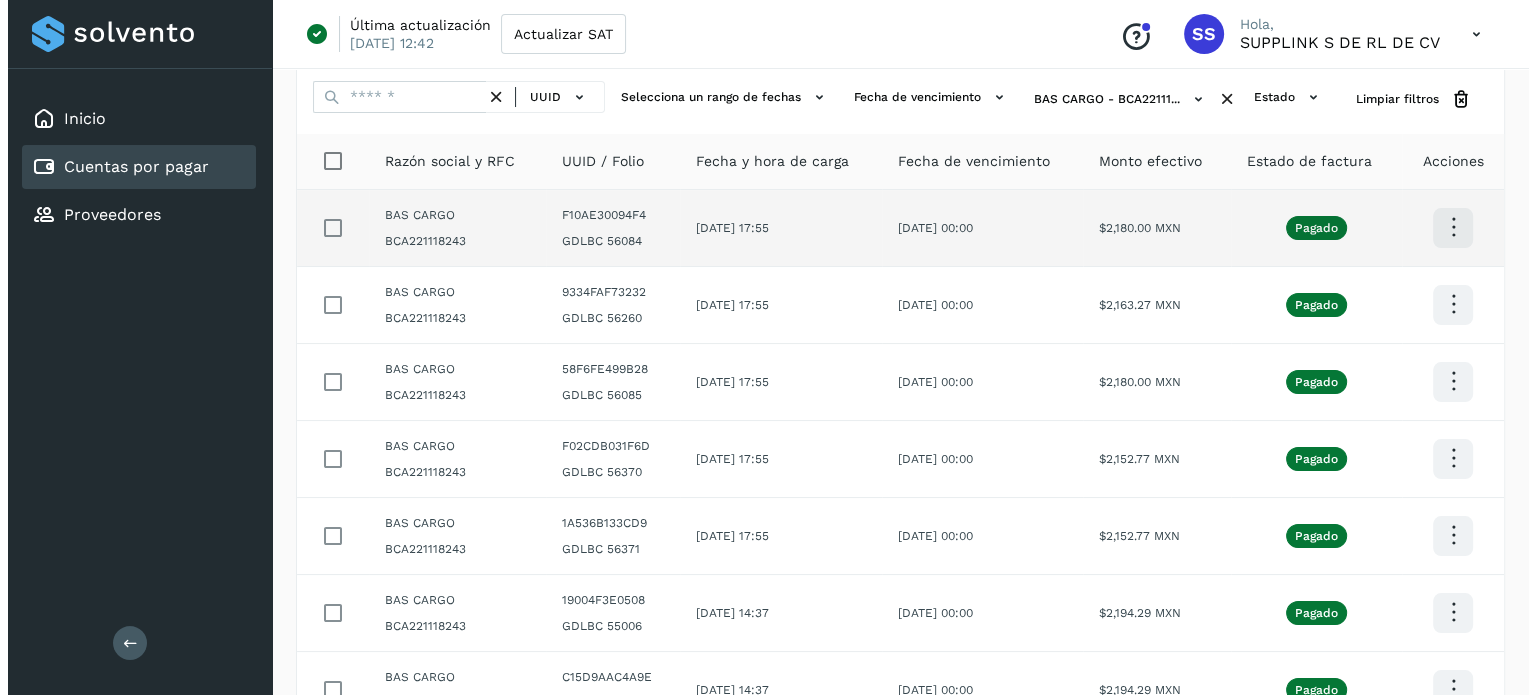 scroll, scrollTop: 0, scrollLeft: 0, axis: both 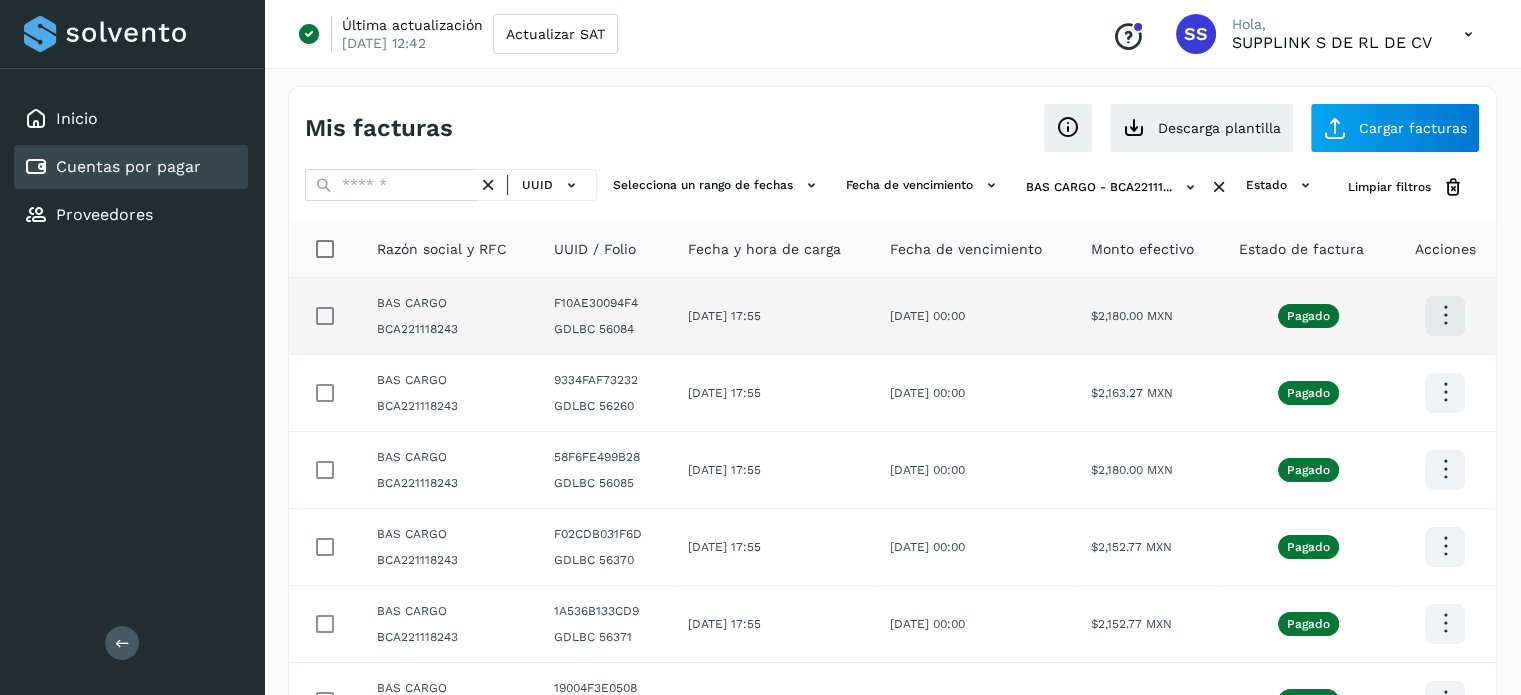 click on "Mis facturas
Ver instrucciones para cargar Facturas
Descarga plantilla Cargar facturas UUID Selecciona un rango de fechas
Selecciona el rango de fechas en el que se carga la factura.
Fecha de vencimiento
Selecciona rango de fechas cuando vence la factura
BAS CARGO - BCA22111... estado Limpiar filtros Razón social y RFC UUID / Folio Fecha y hora de carga Fecha de vencimiento Monto efectivo Estado de factura Acciones BAS CARGO BCA221118243 F10AE30094F4 GDLBC 56084 05/jun/2025 17:55 05/jul/2025 00:00 $2,180.00 MXN Pagado BAS CARGO BCA221118243 9334FAF73232 GDLBC 56260 05/jun/2025 17:55 05/jul/2025 00:00 $2,163.27 MXN Pagado BAS CARGO BCA221118243 58F6FE499B28 GDLBC 56085 05/jun/2025 17:55 05/jul/2025 00:00 $2,180.00 MXN Pagado BAS CARGO BCA221118243 F02CDB031F6D GDLBC 56370 05/jun/2025 17:55 05/jul/2025 00:00 $2,152.77 MXN Pagado BAS CARGO BCA221118243 **" at bounding box center (892, 526) 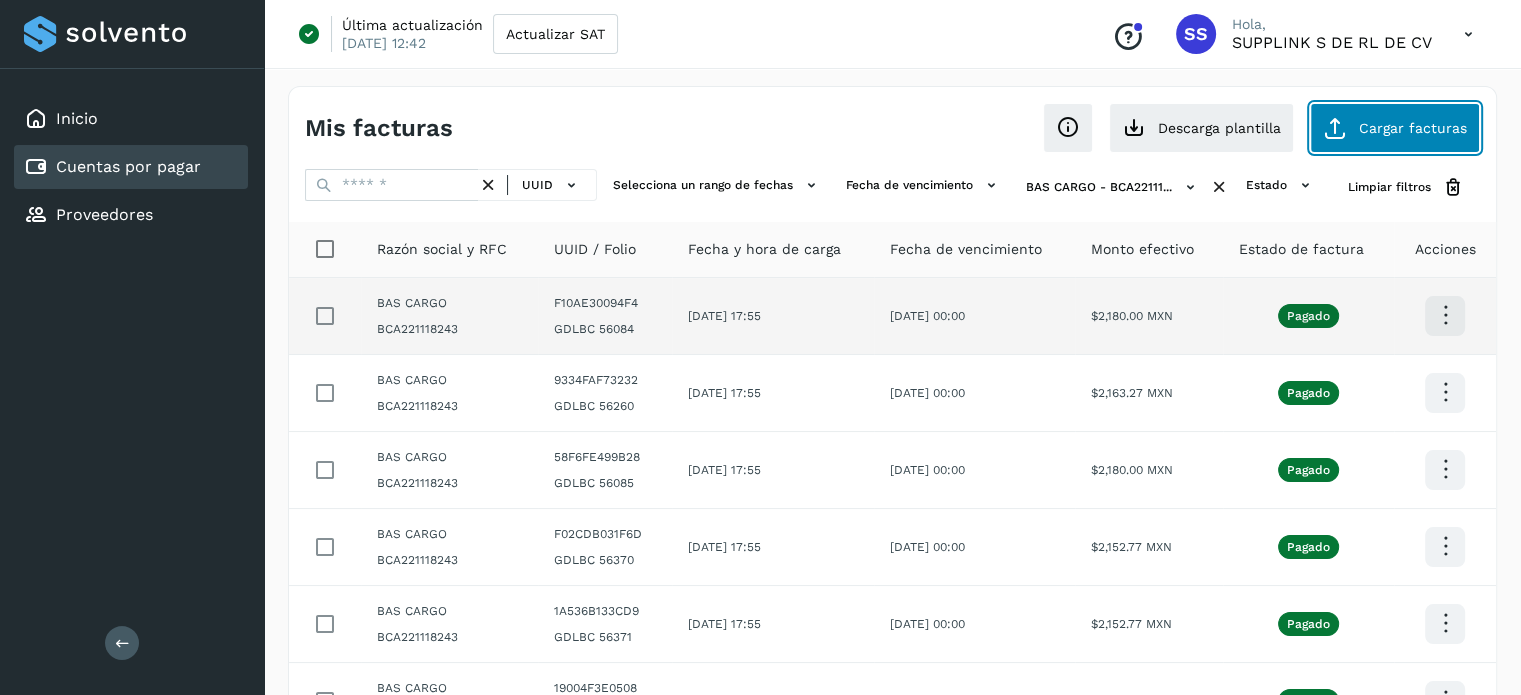 click on "Cargar facturas" 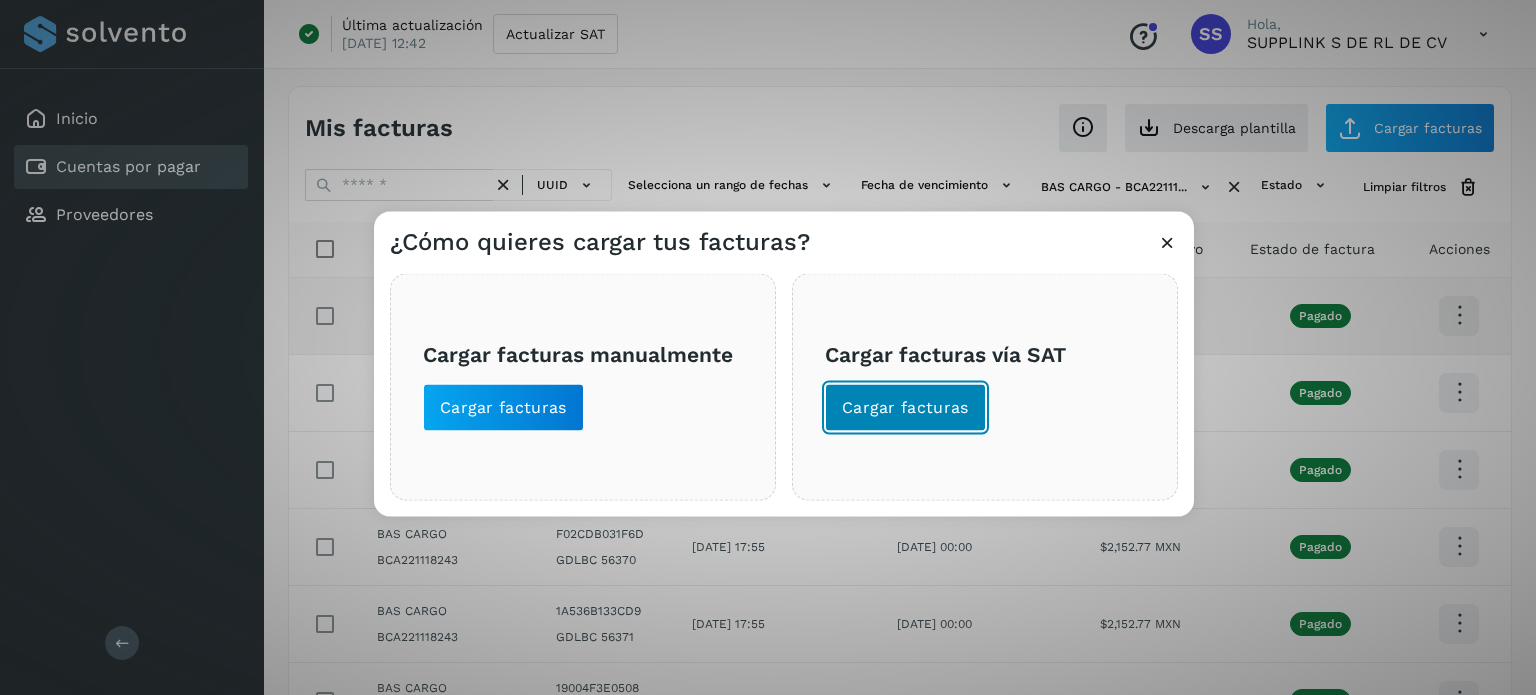 click on "Cargar facturas" 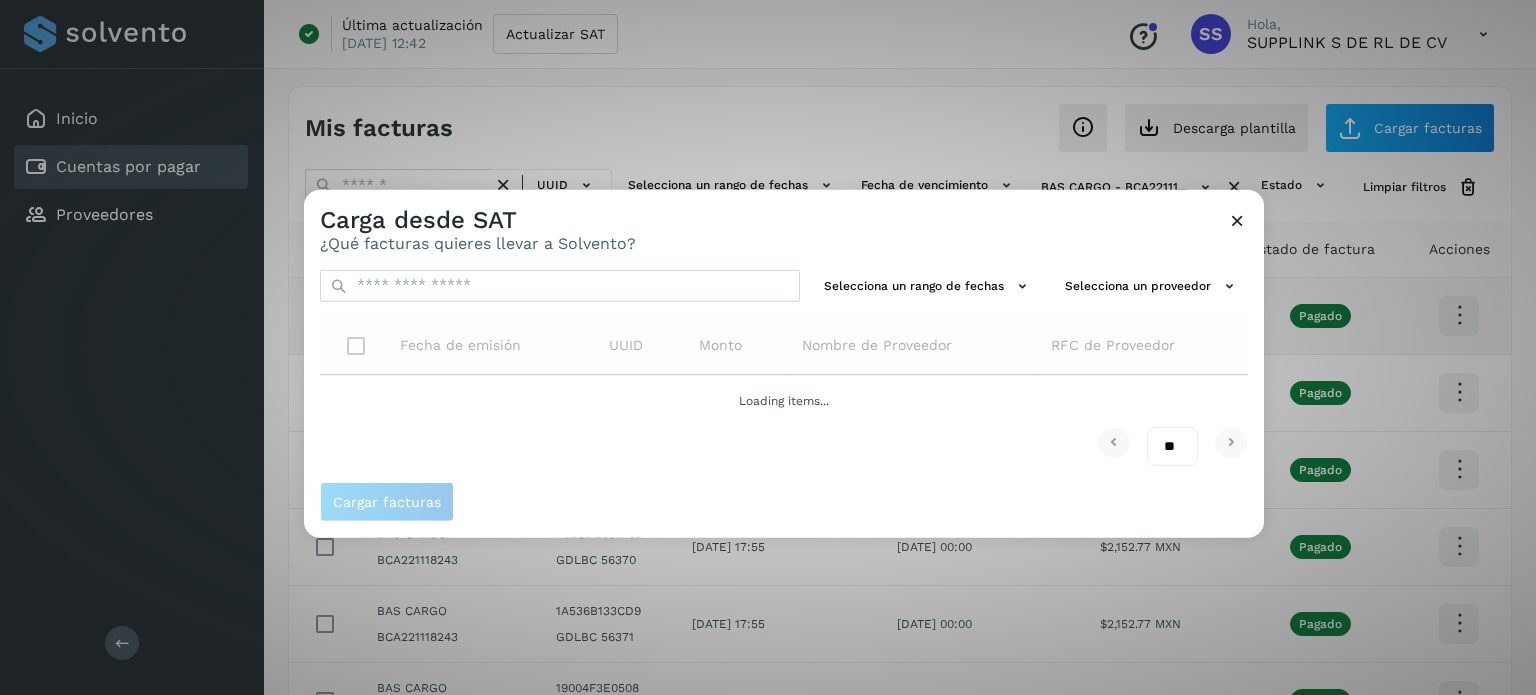 click at bounding box center [1237, 219] 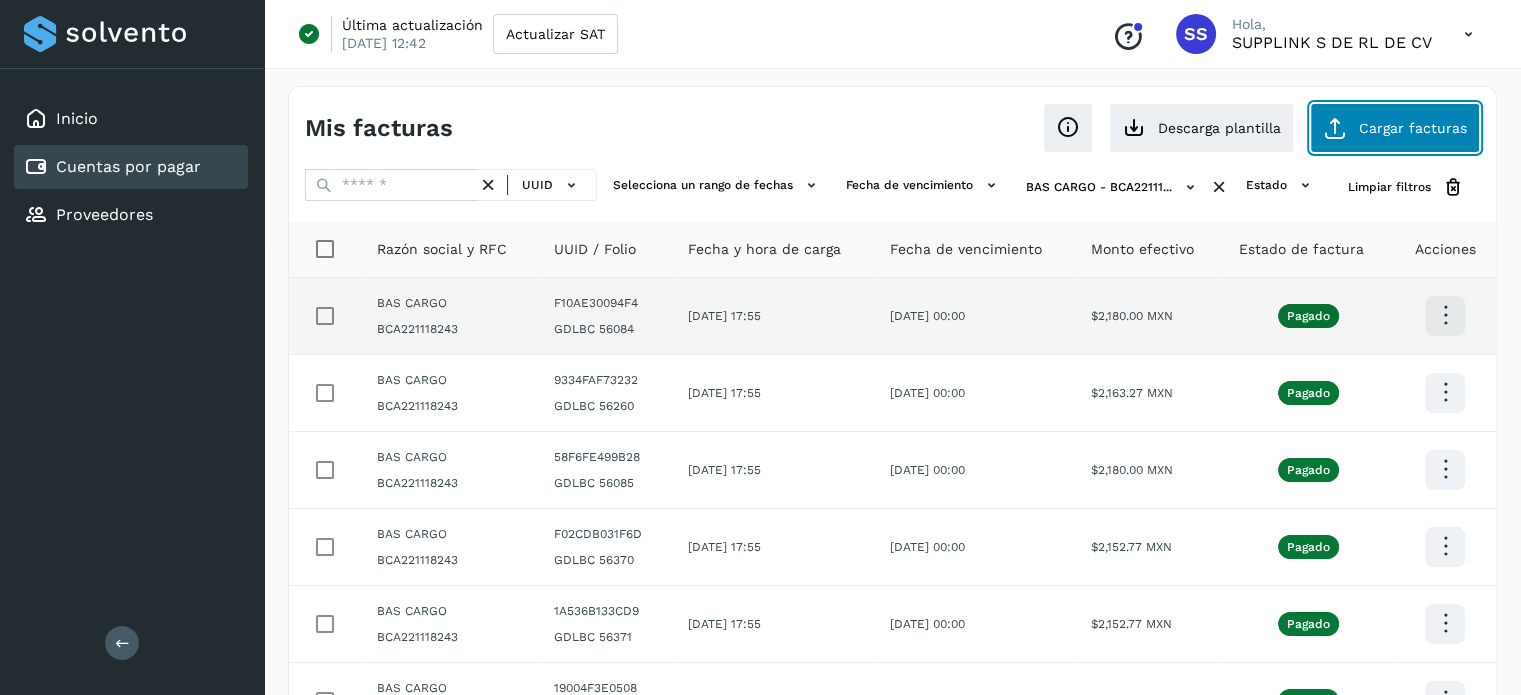 click on "Cargar facturas" 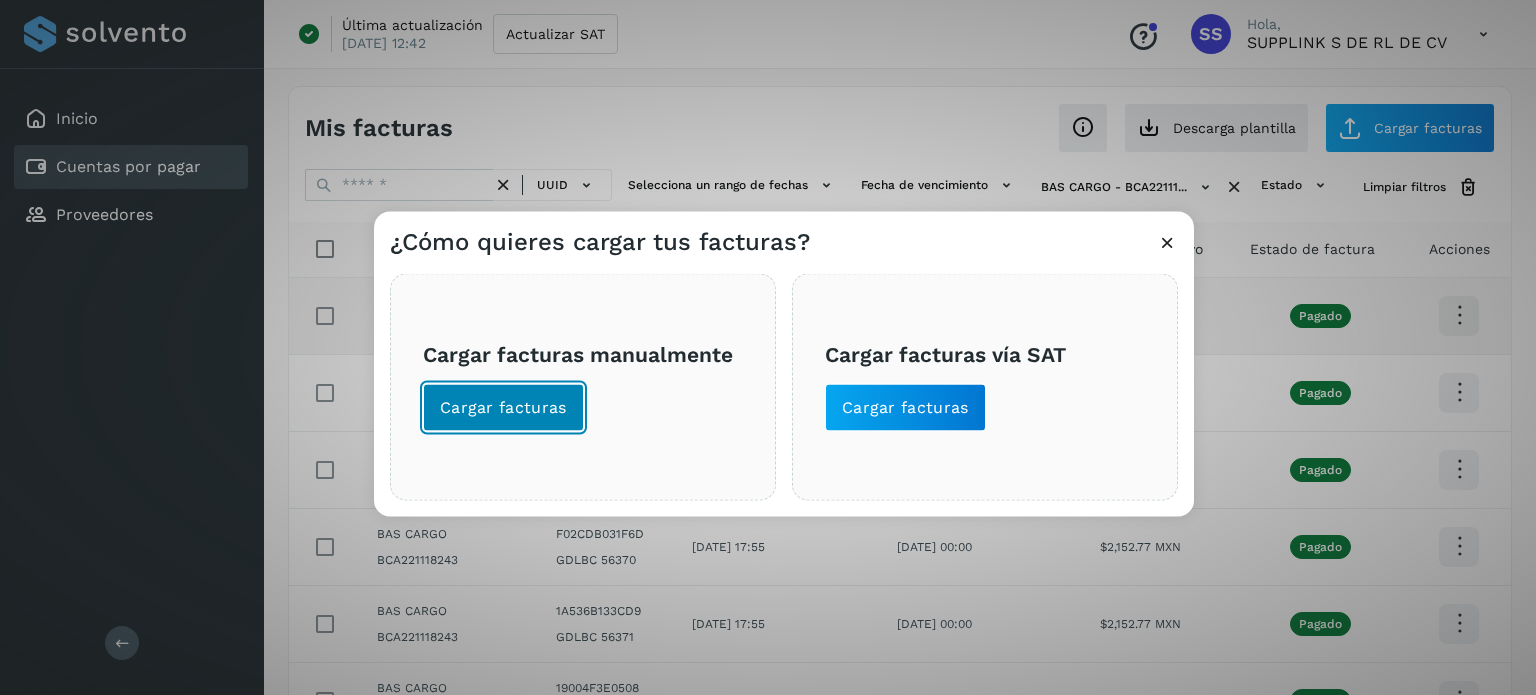 click on "Cargar facturas" 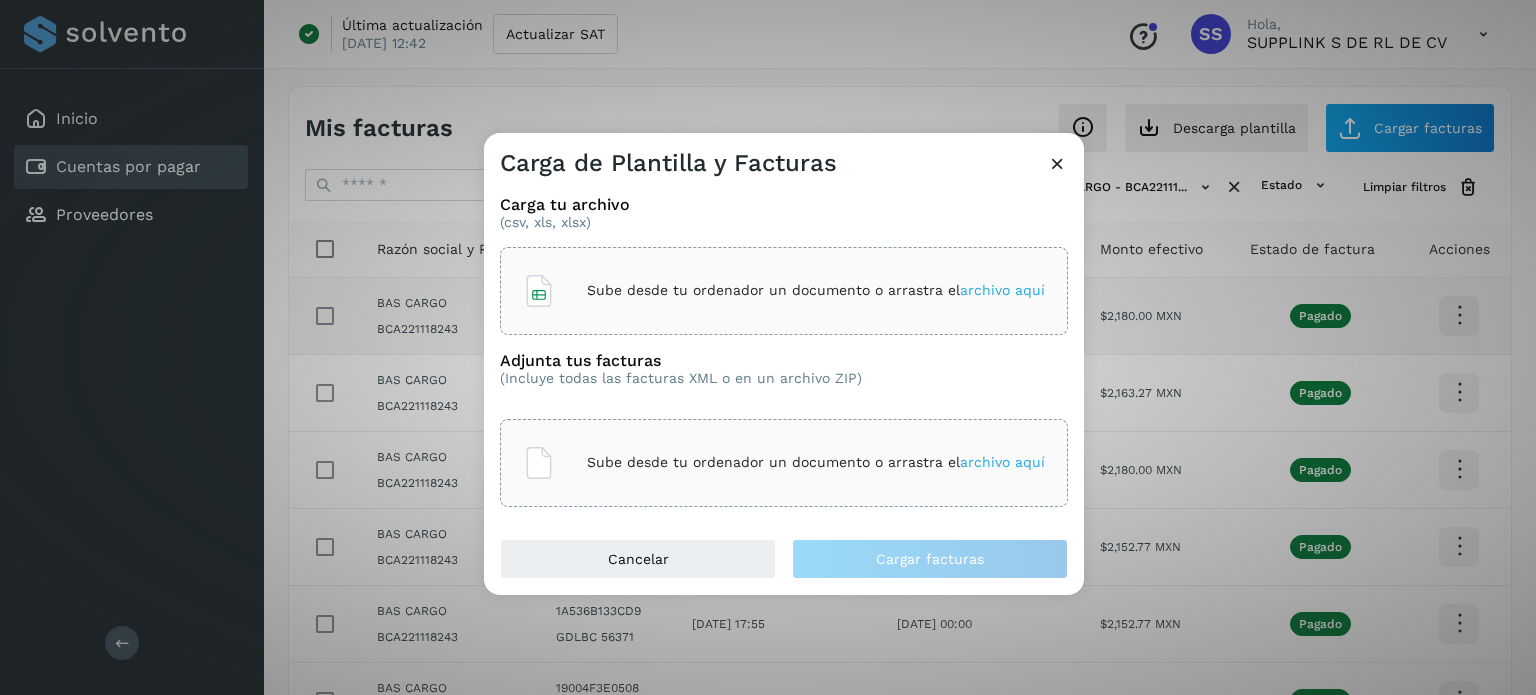 click on "Sube desde tu ordenador un documento o arrastra el  archivo aquí" 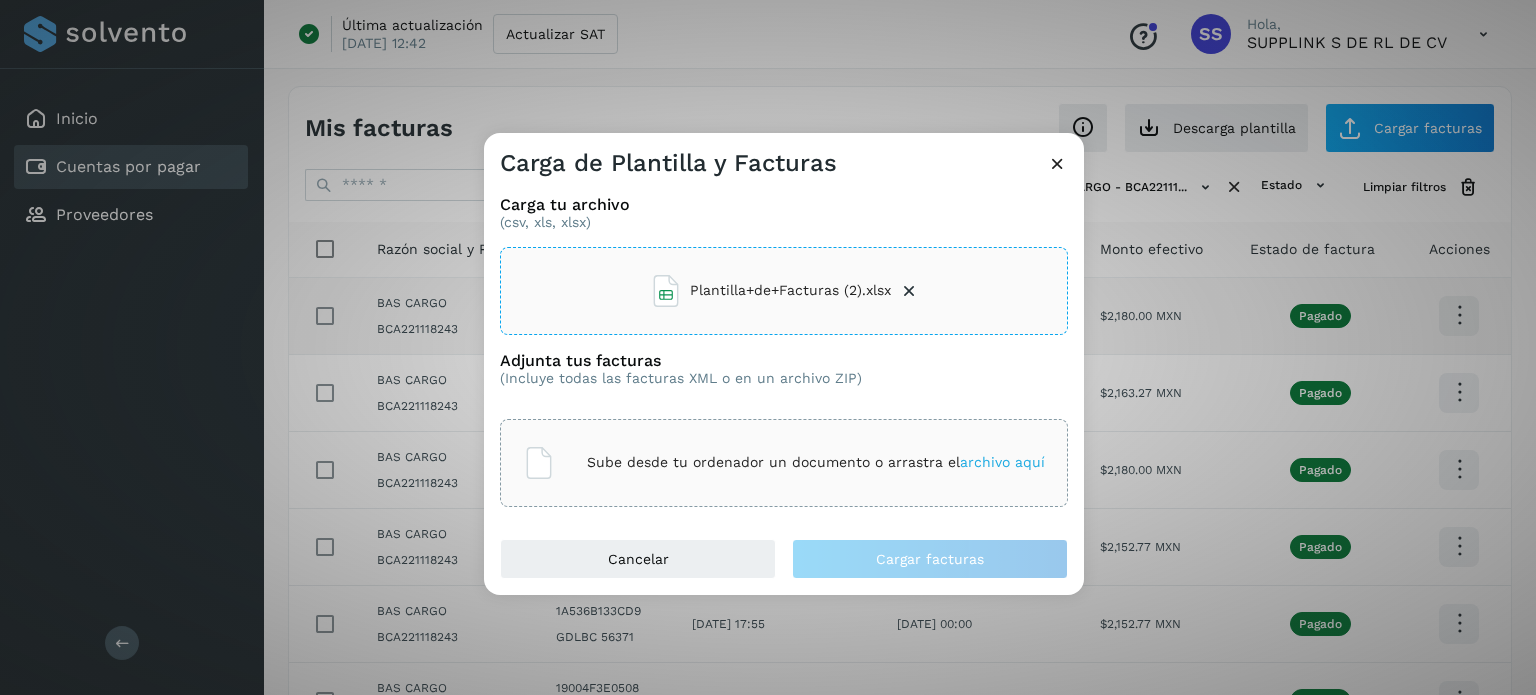 click on "Sube desde tu ordenador un documento o arrastra el  archivo aquí" at bounding box center (816, 462) 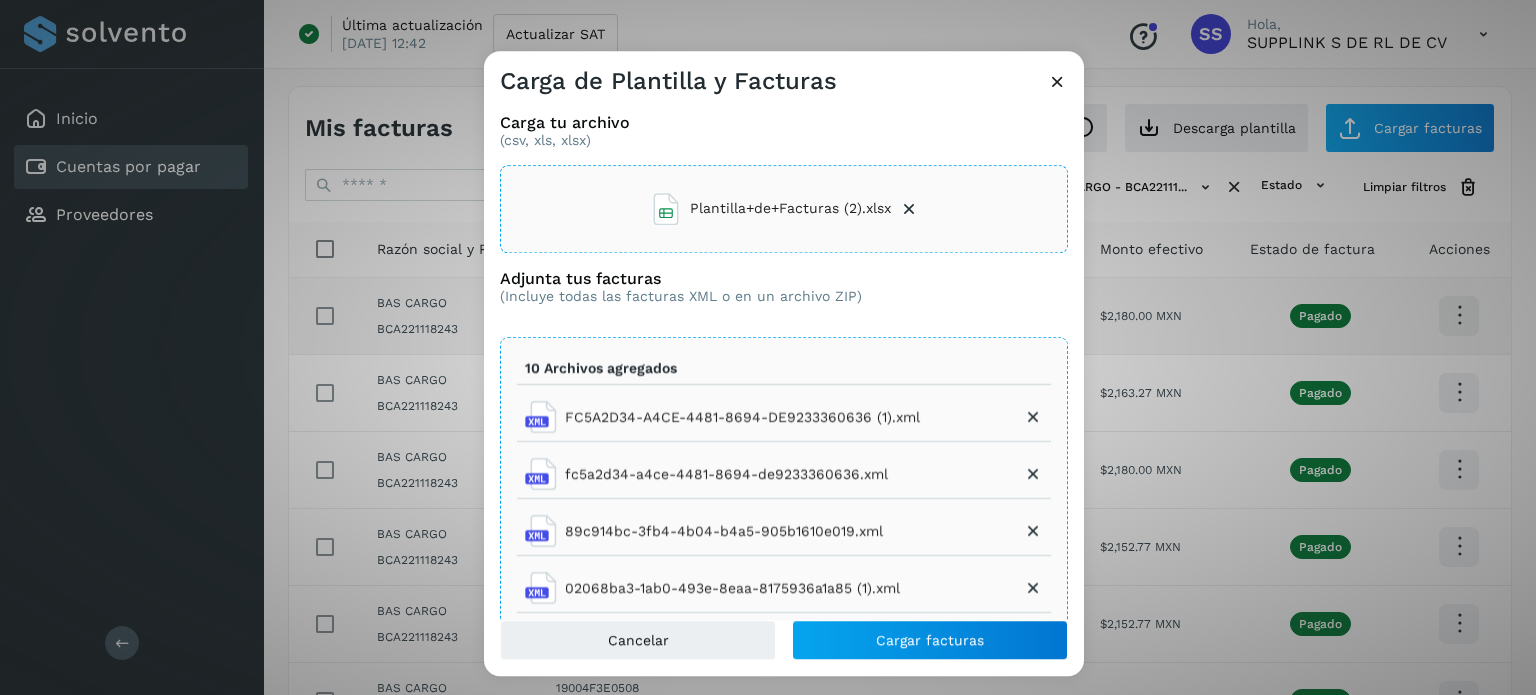 scroll, scrollTop: 0, scrollLeft: 0, axis: both 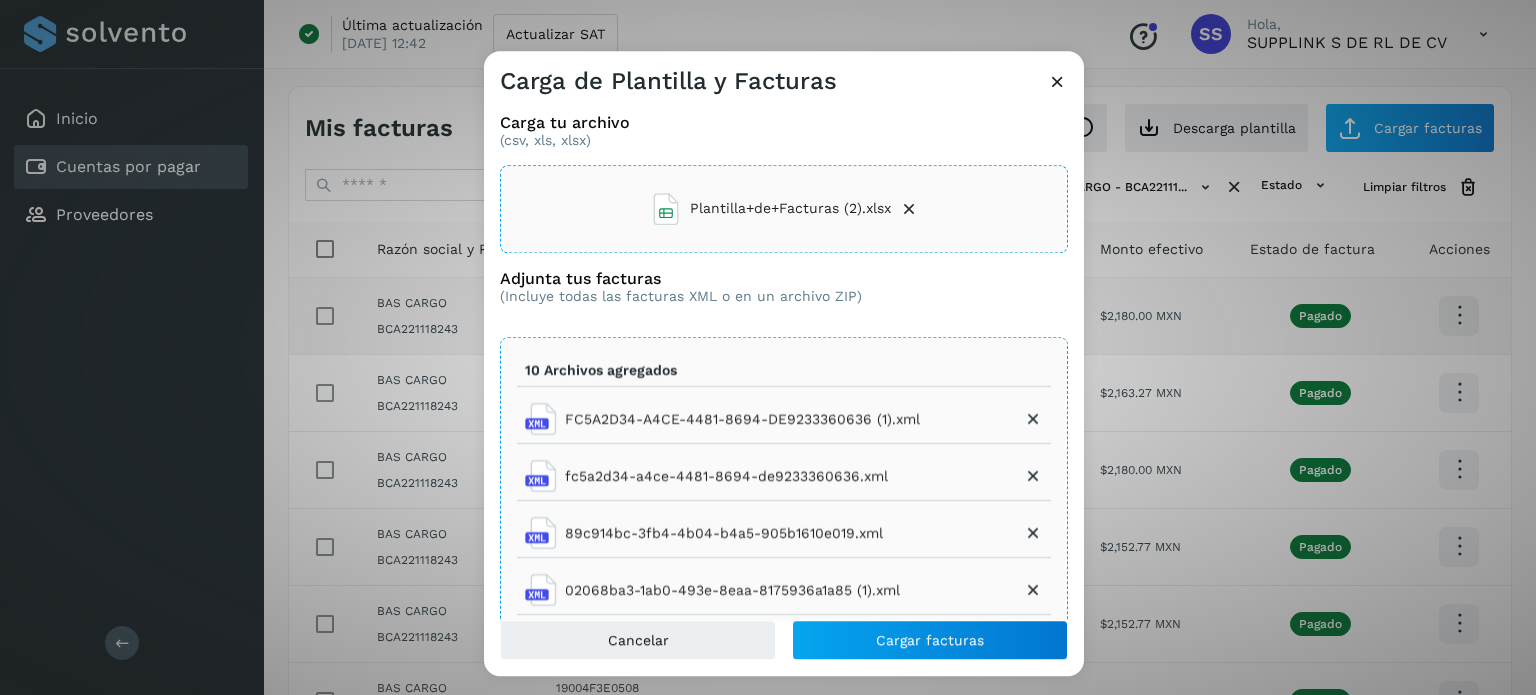 click at bounding box center (1033, 420) 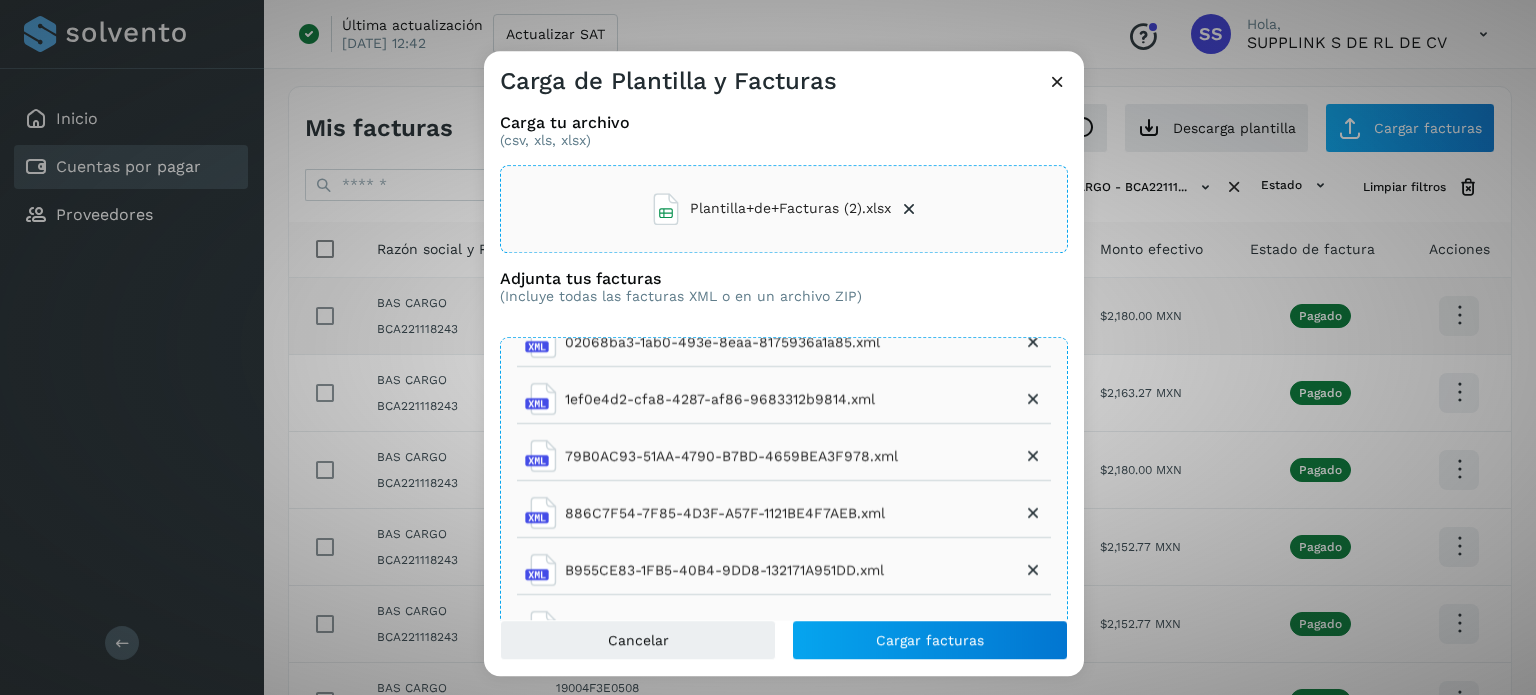 scroll, scrollTop: 261, scrollLeft: 0, axis: vertical 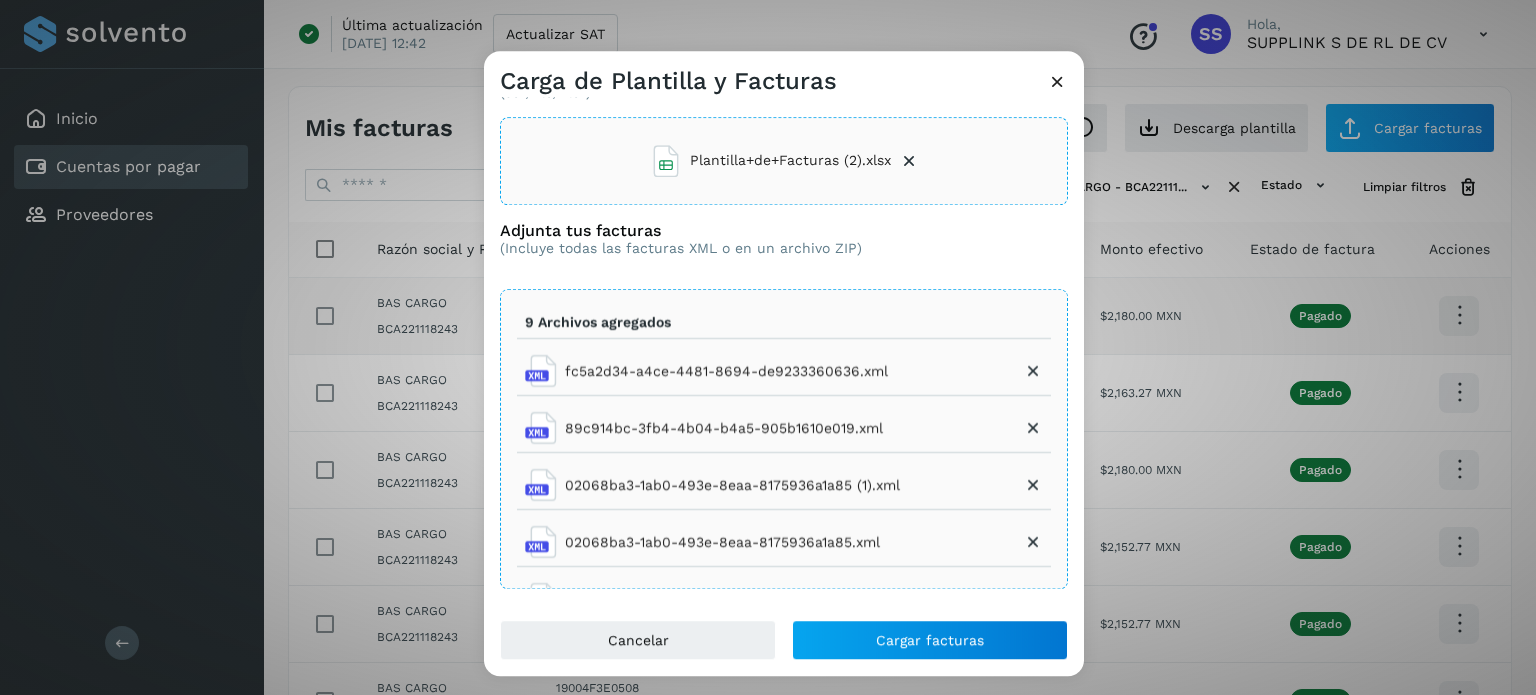 click at bounding box center [1033, 372] 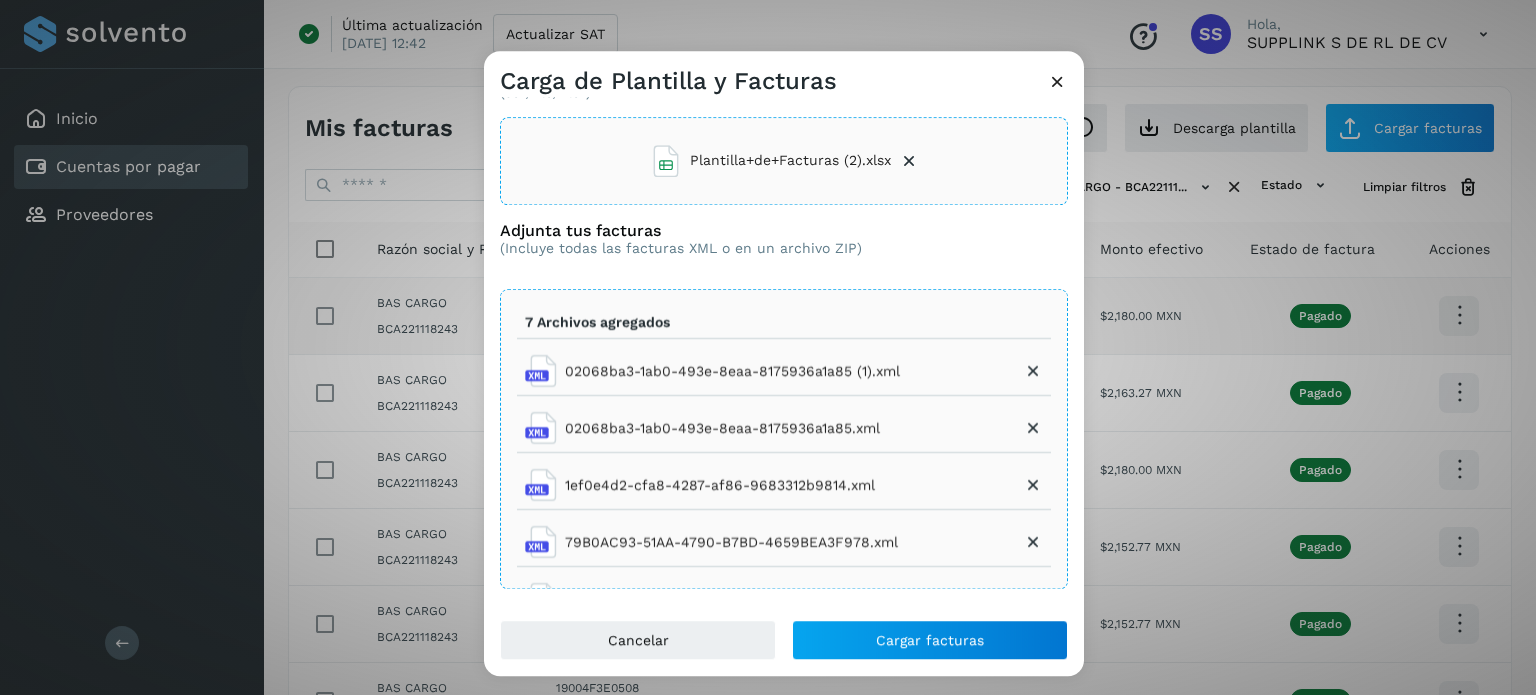 click at bounding box center [1033, 372] 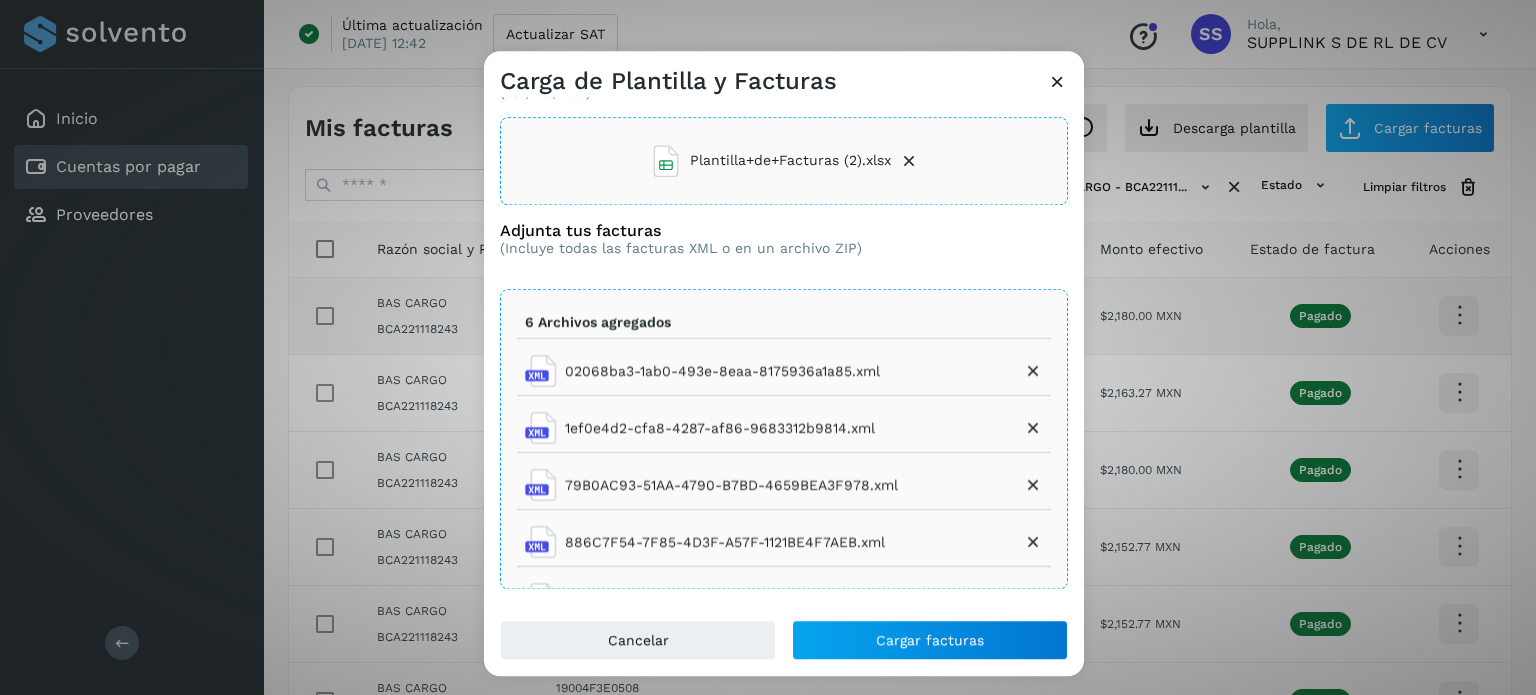 click at bounding box center [1033, 372] 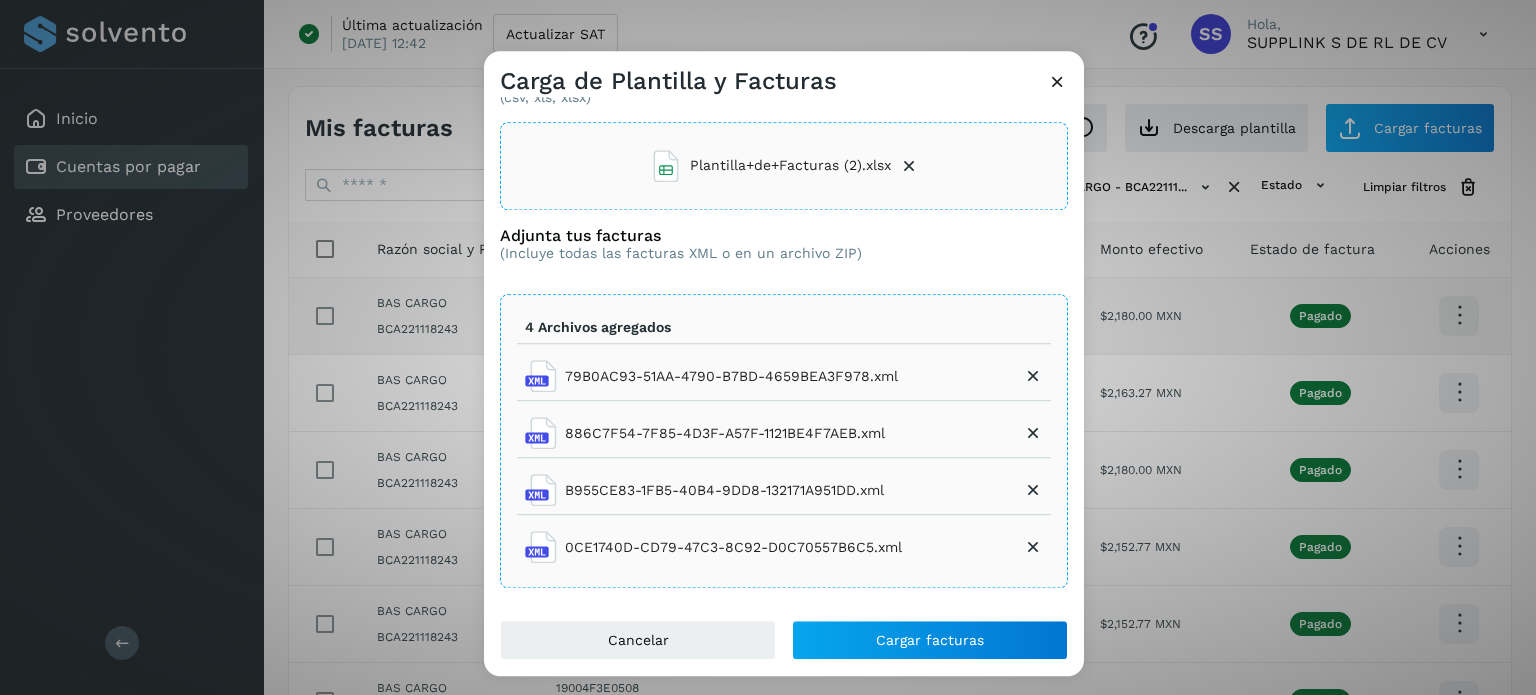 scroll, scrollTop: 41, scrollLeft: 0, axis: vertical 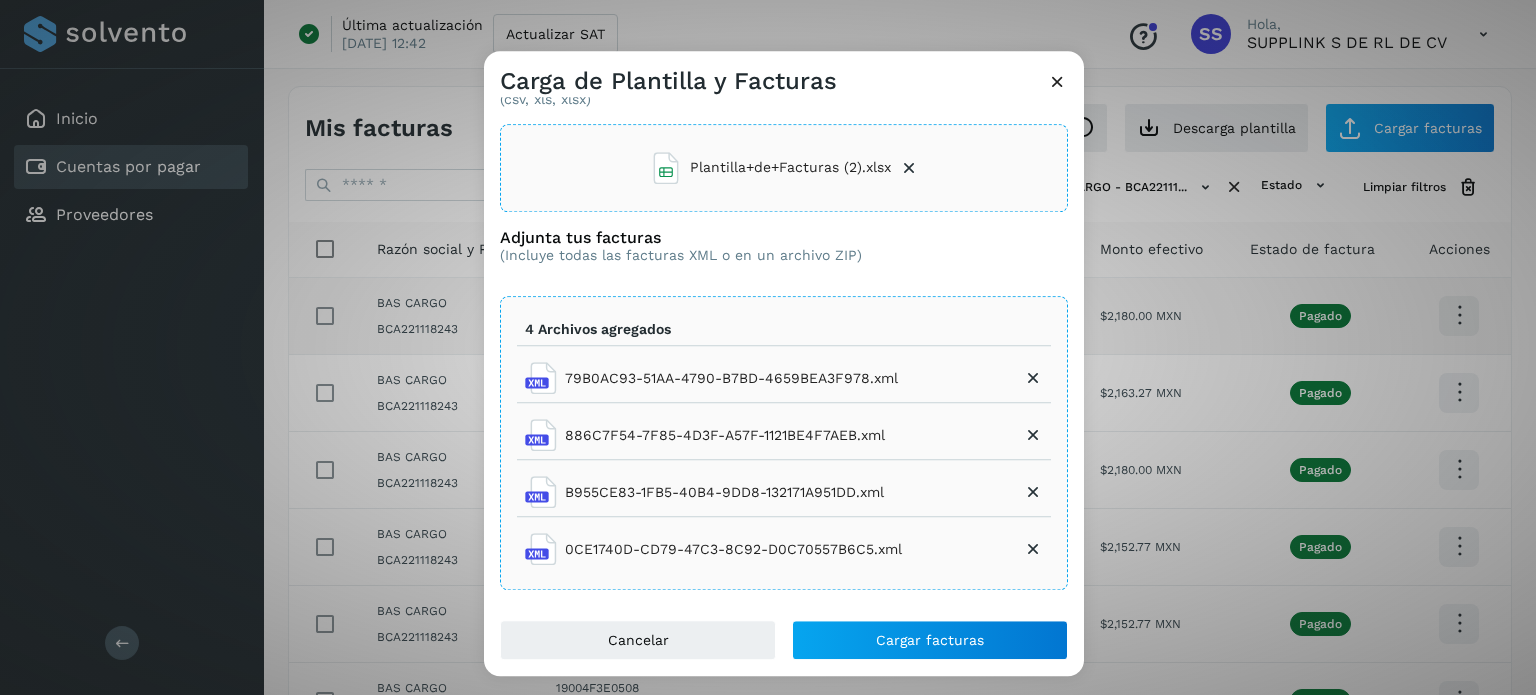click on "79B0AC93-51AA-4790-B7BD-4659BEA3F978.xml" 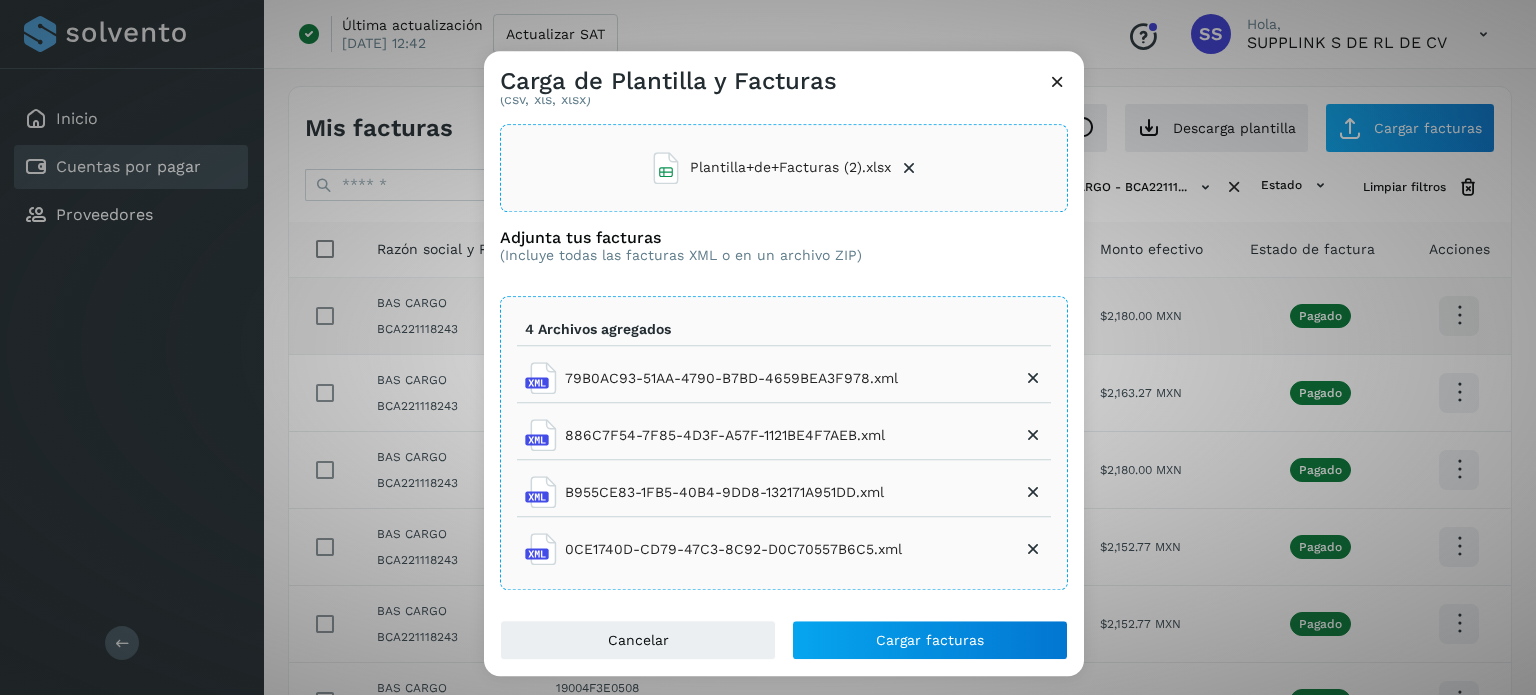 click at bounding box center (1033, 379) 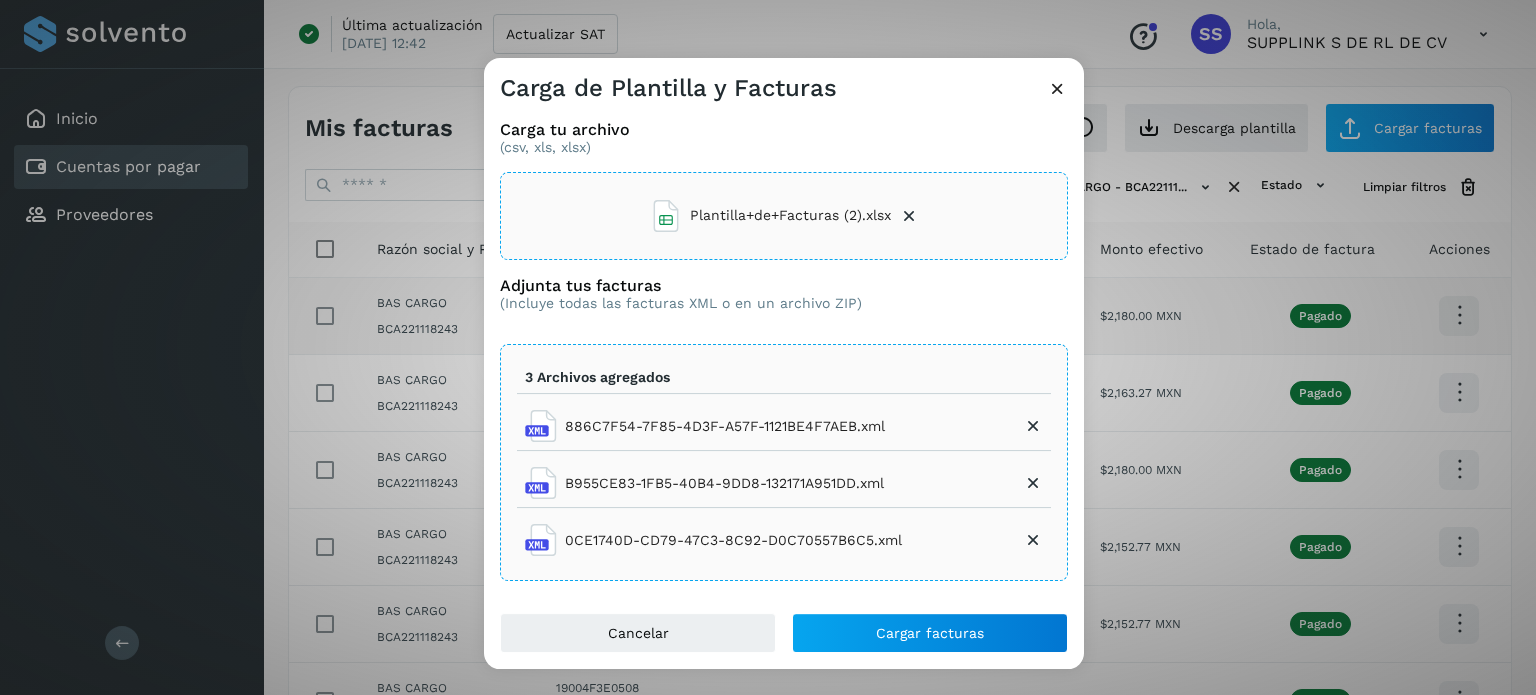 scroll, scrollTop: 0, scrollLeft: 0, axis: both 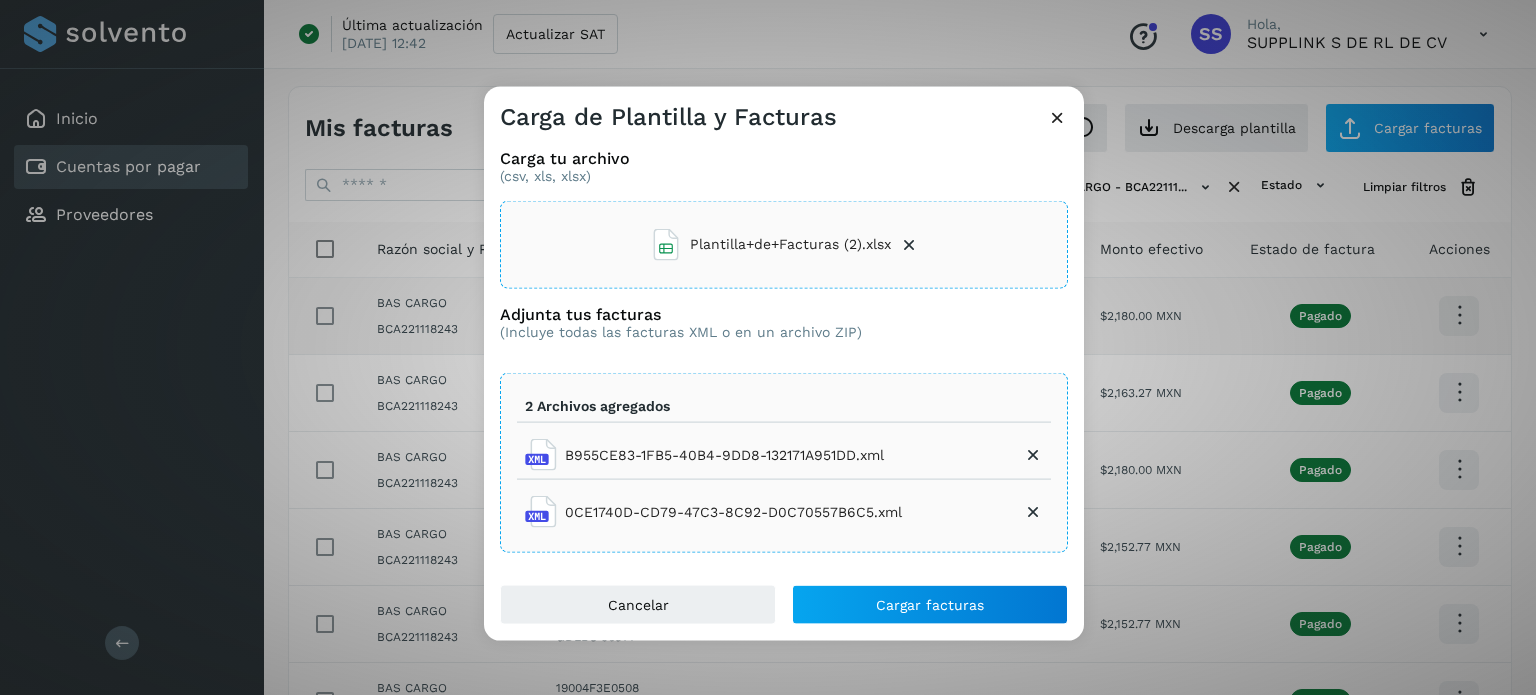 click at bounding box center (1033, 455) 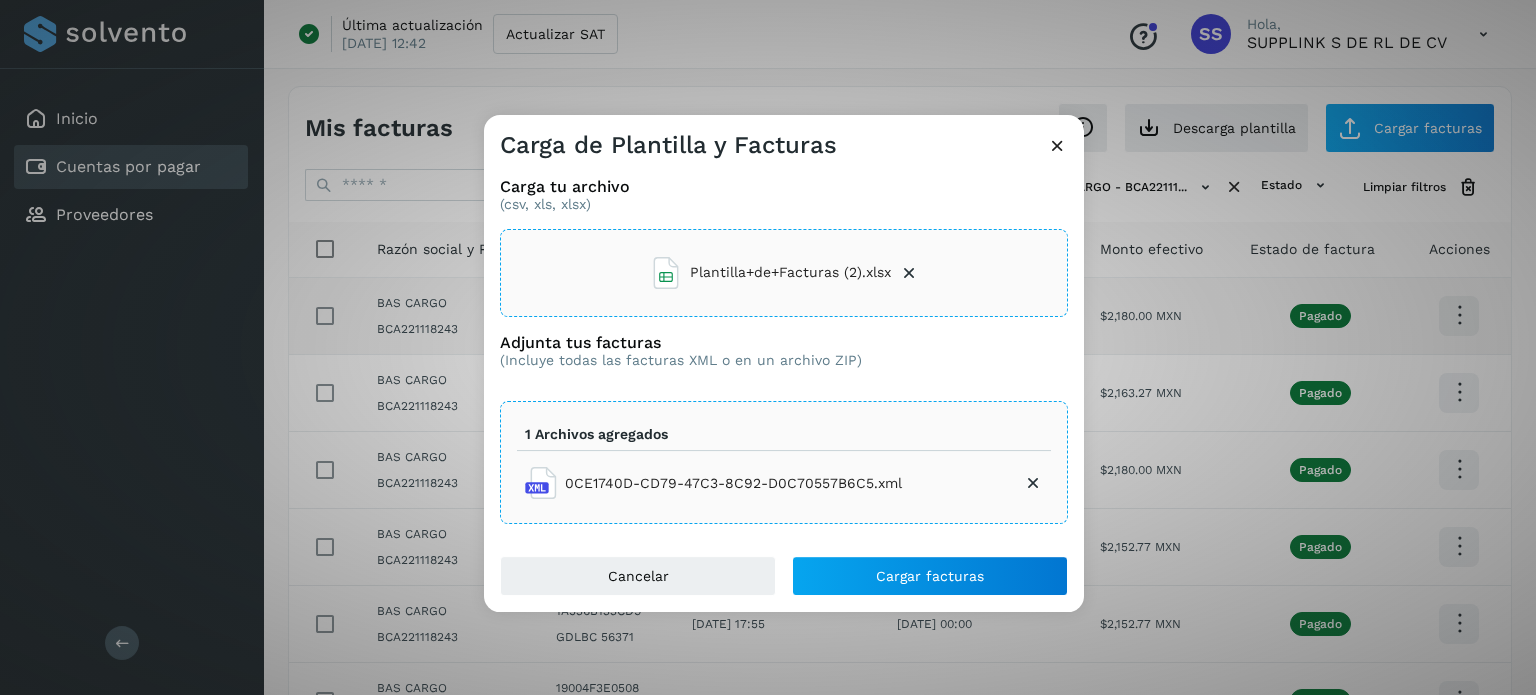 click at bounding box center (1033, 483) 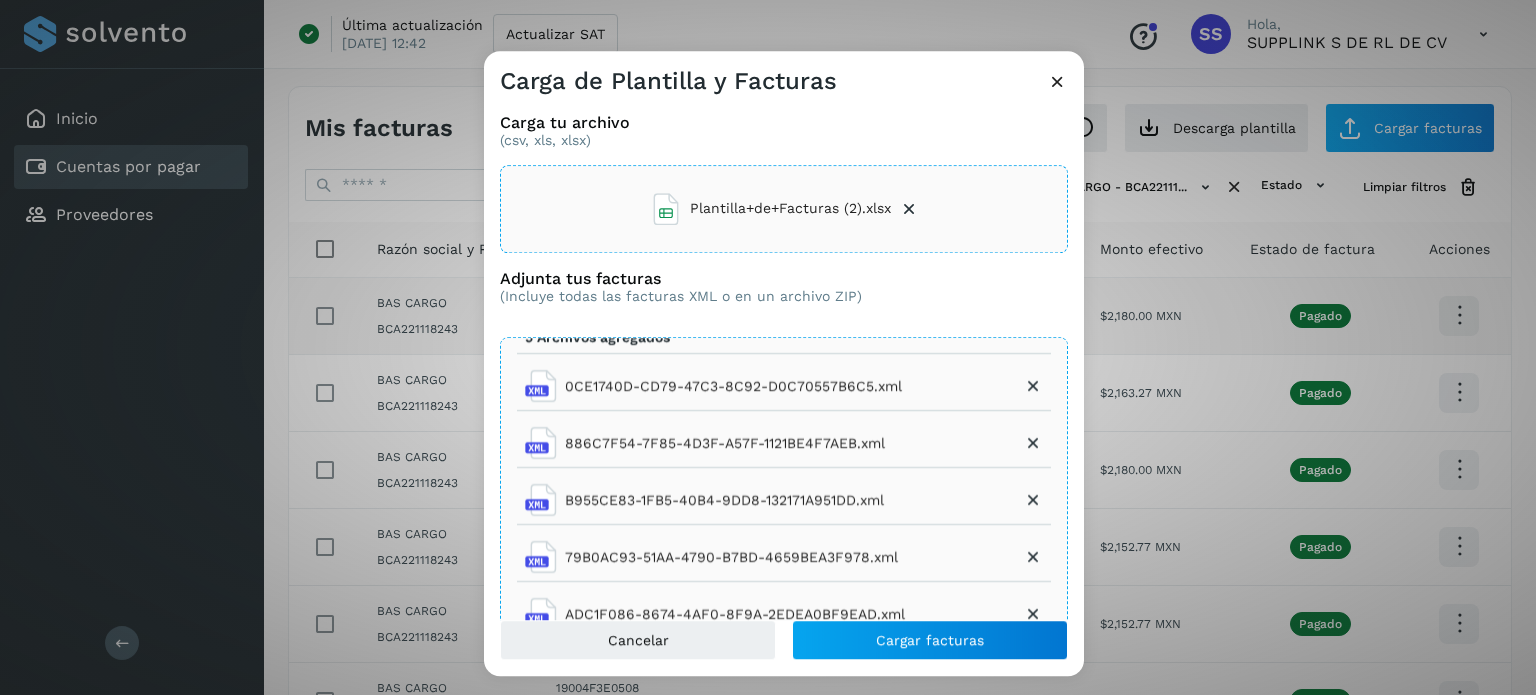 scroll, scrollTop: 34, scrollLeft: 0, axis: vertical 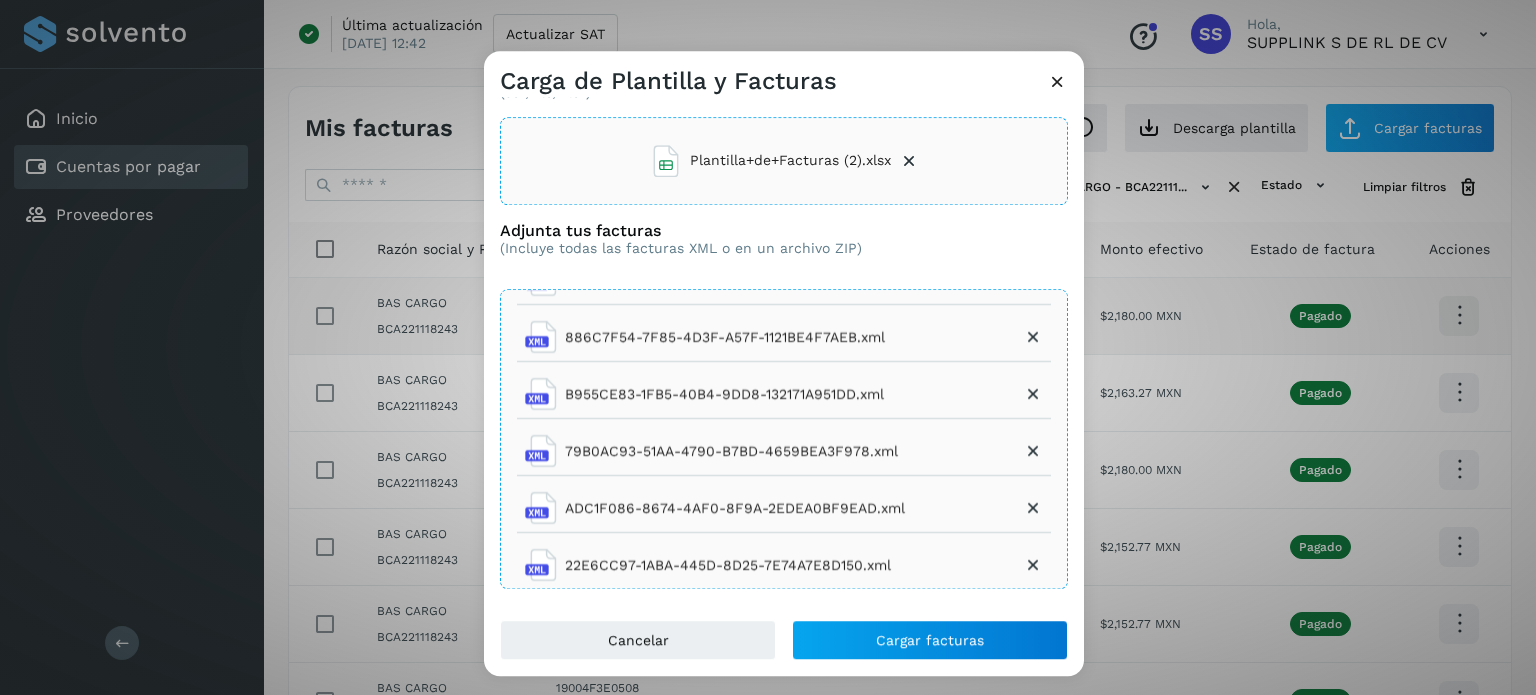 click at bounding box center [909, 161] 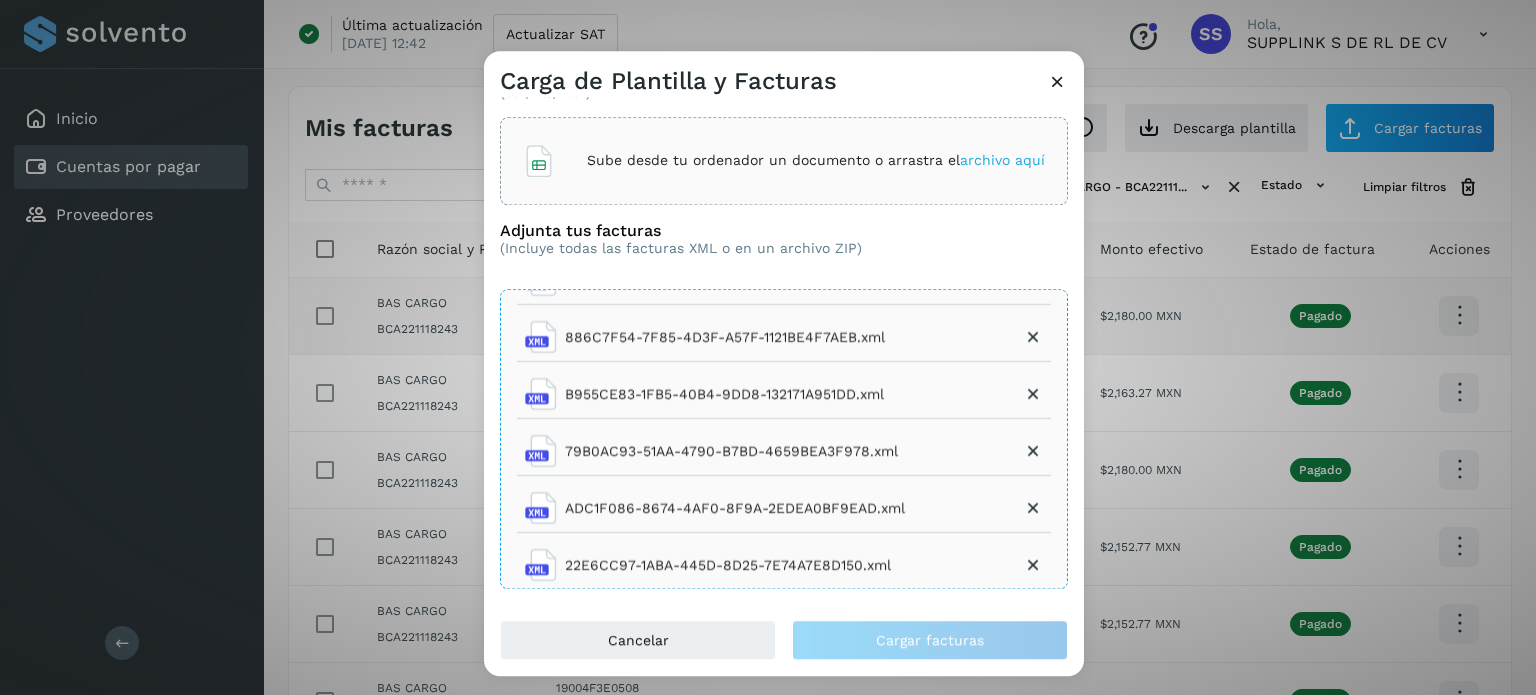 click on "Sube desde tu ordenador un documento o arrastra el  archivo aquí" at bounding box center (816, 160) 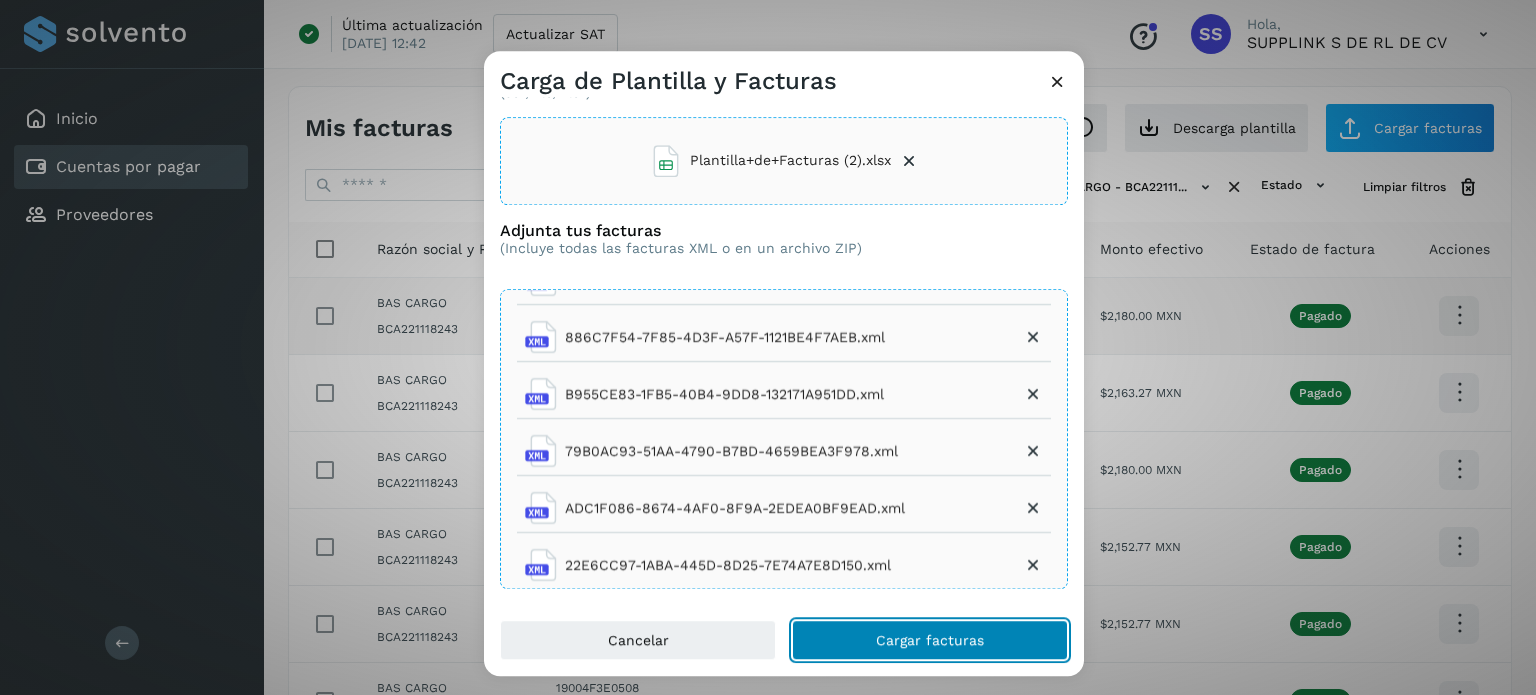 click on "Cargar facturas" 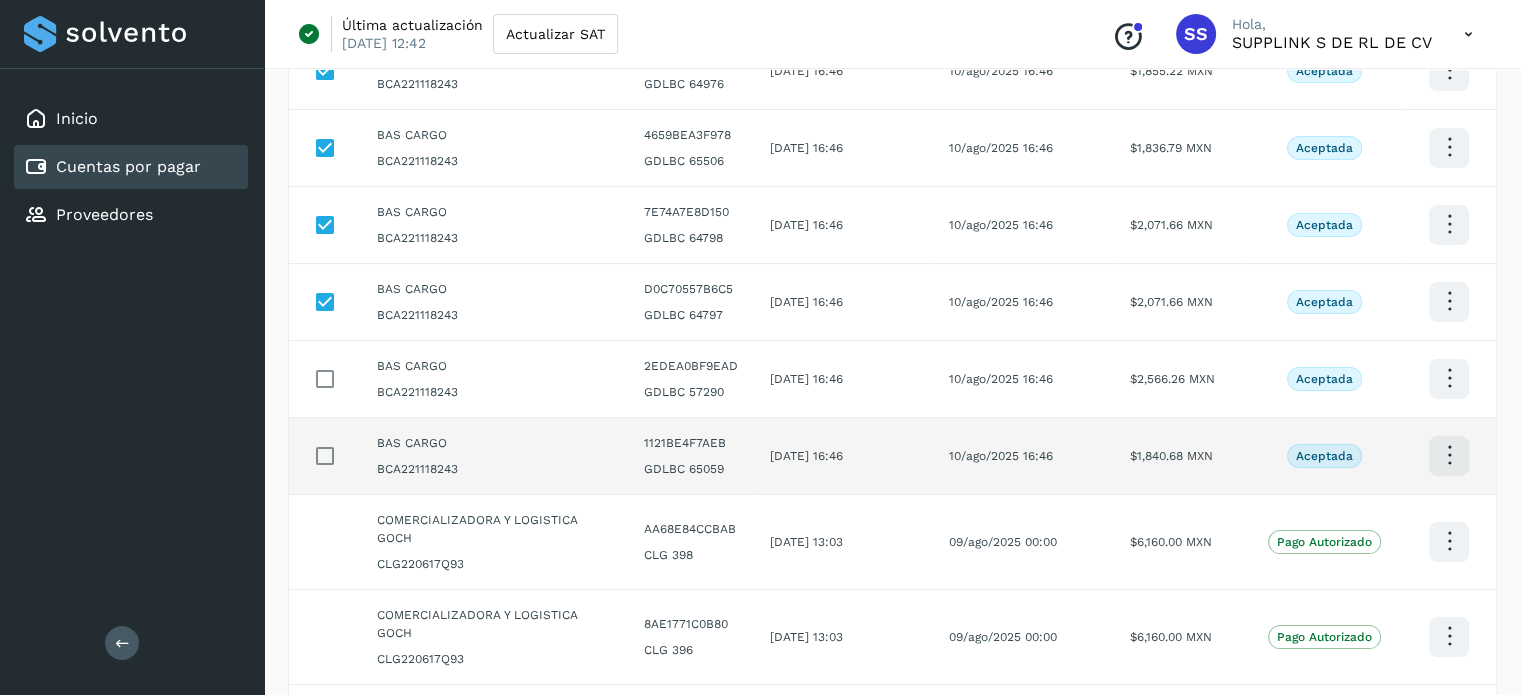 scroll, scrollTop: 300, scrollLeft: 0, axis: vertical 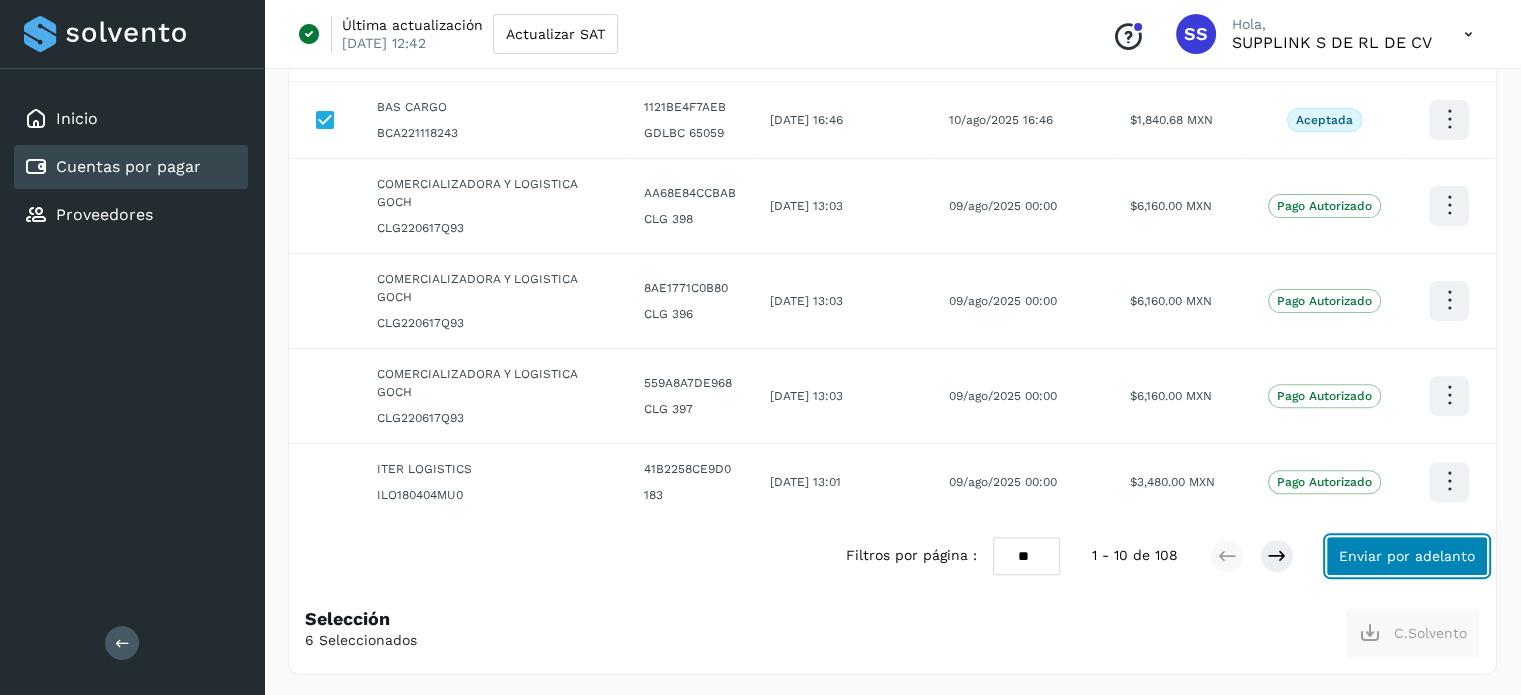 click on "Enviar por adelanto" 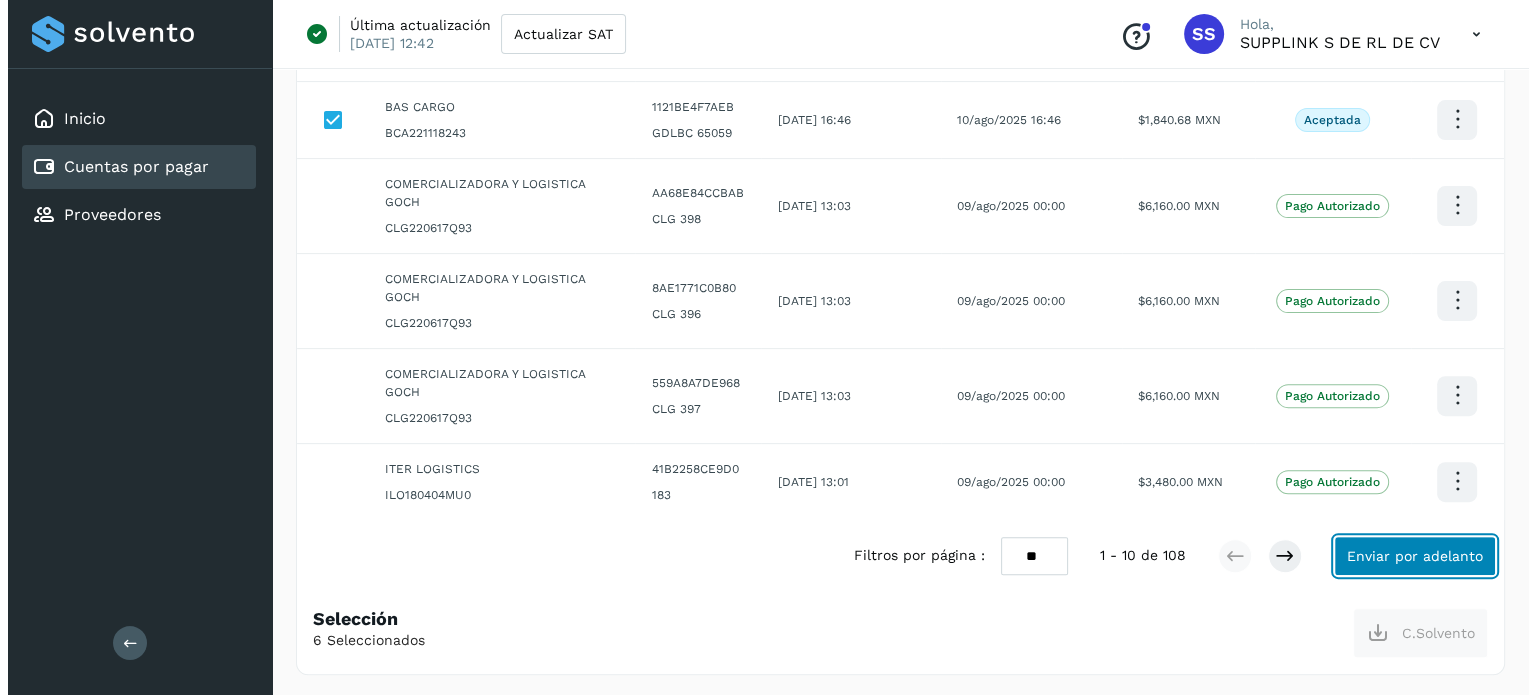 scroll, scrollTop: 527, scrollLeft: 0, axis: vertical 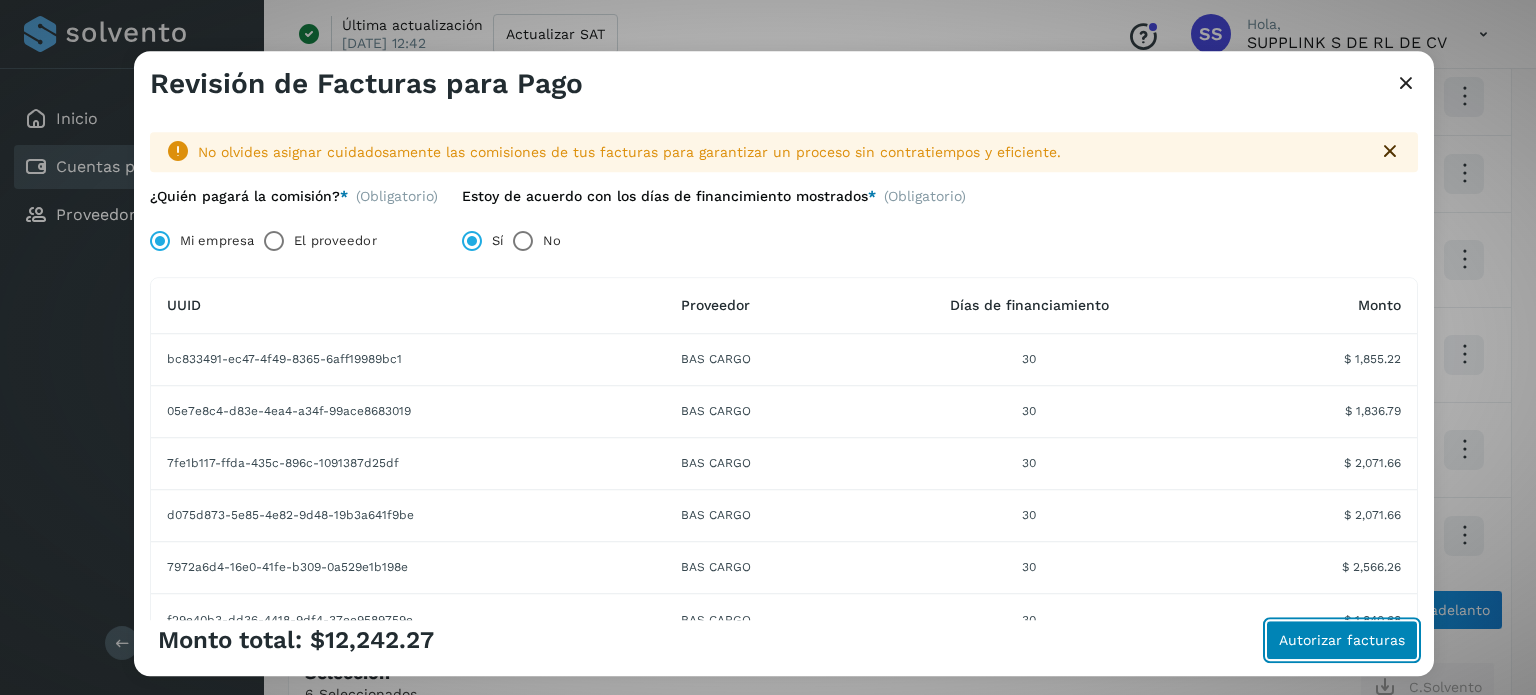 click on "Autorizar facturas" 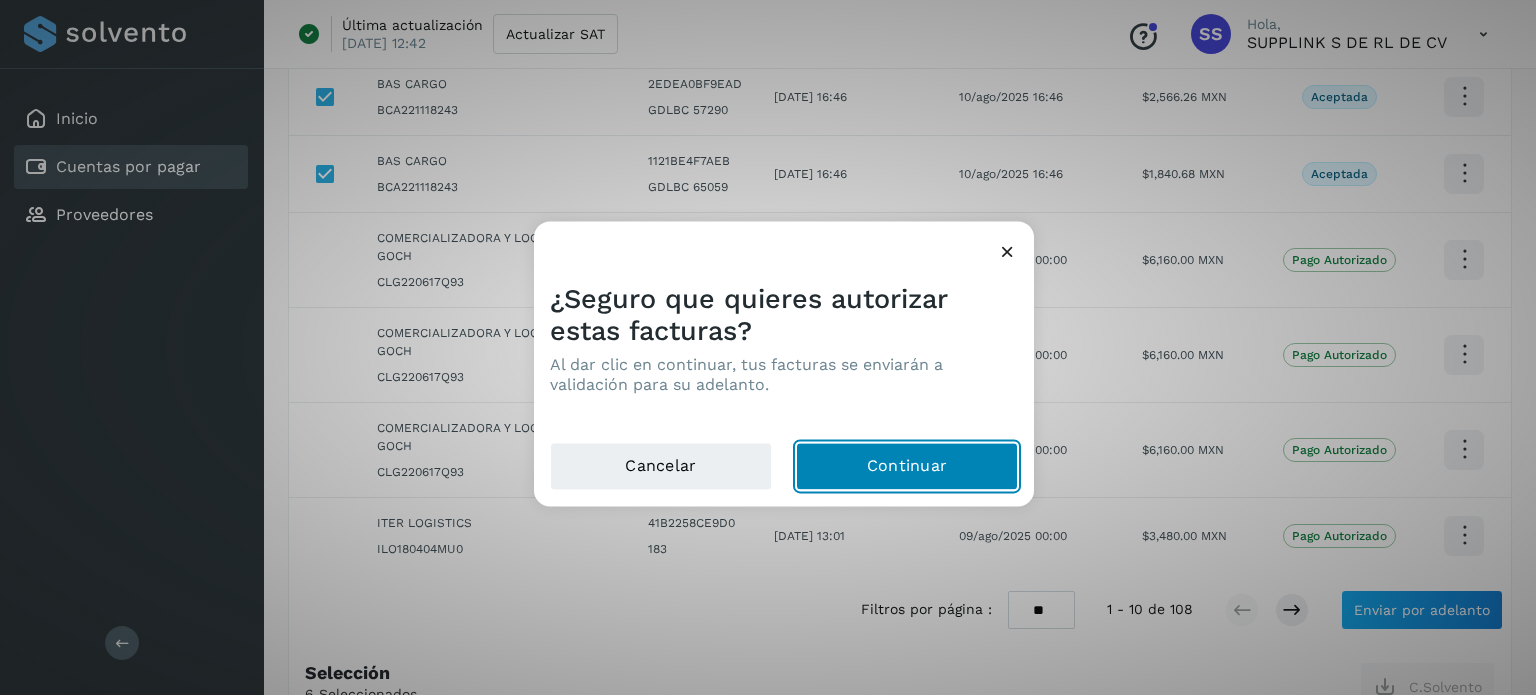 click on "Continuar" 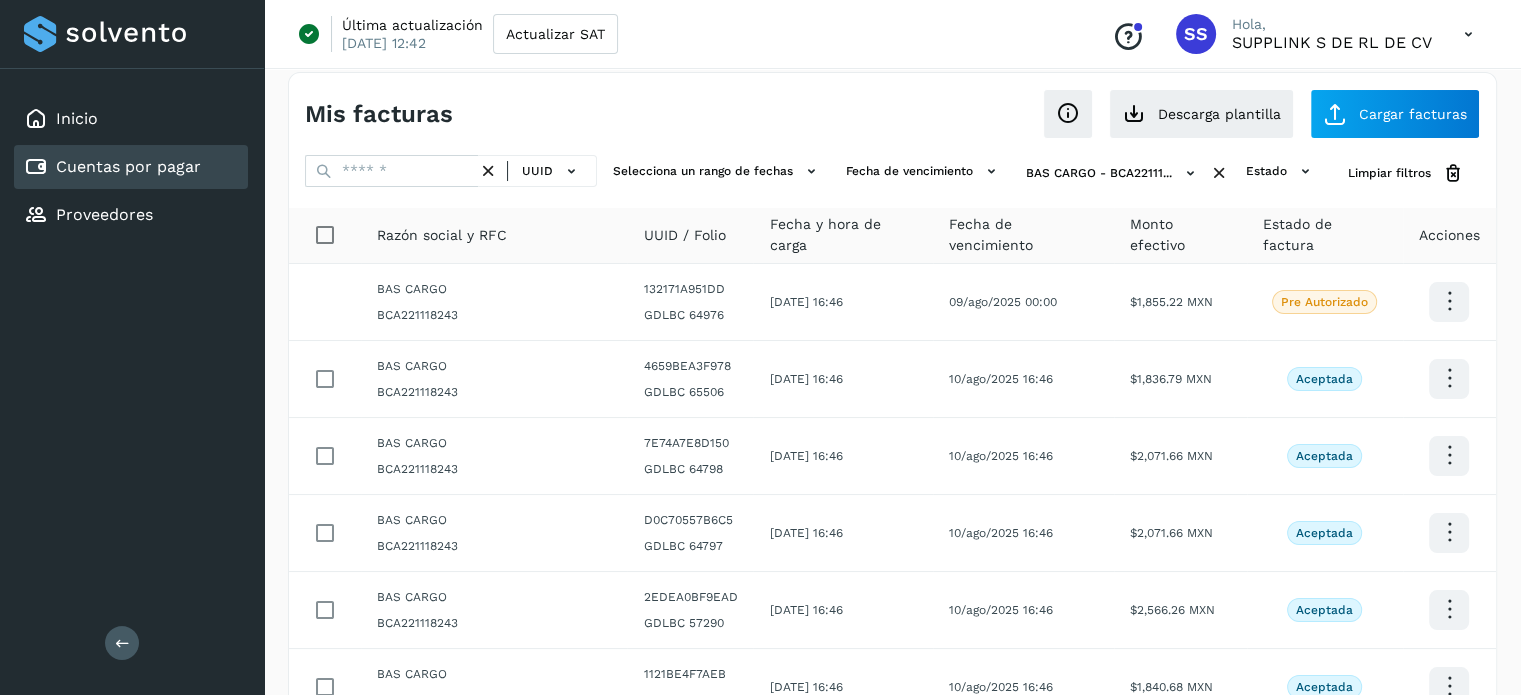scroll, scrollTop: 0, scrollLeft: 0, axis: both 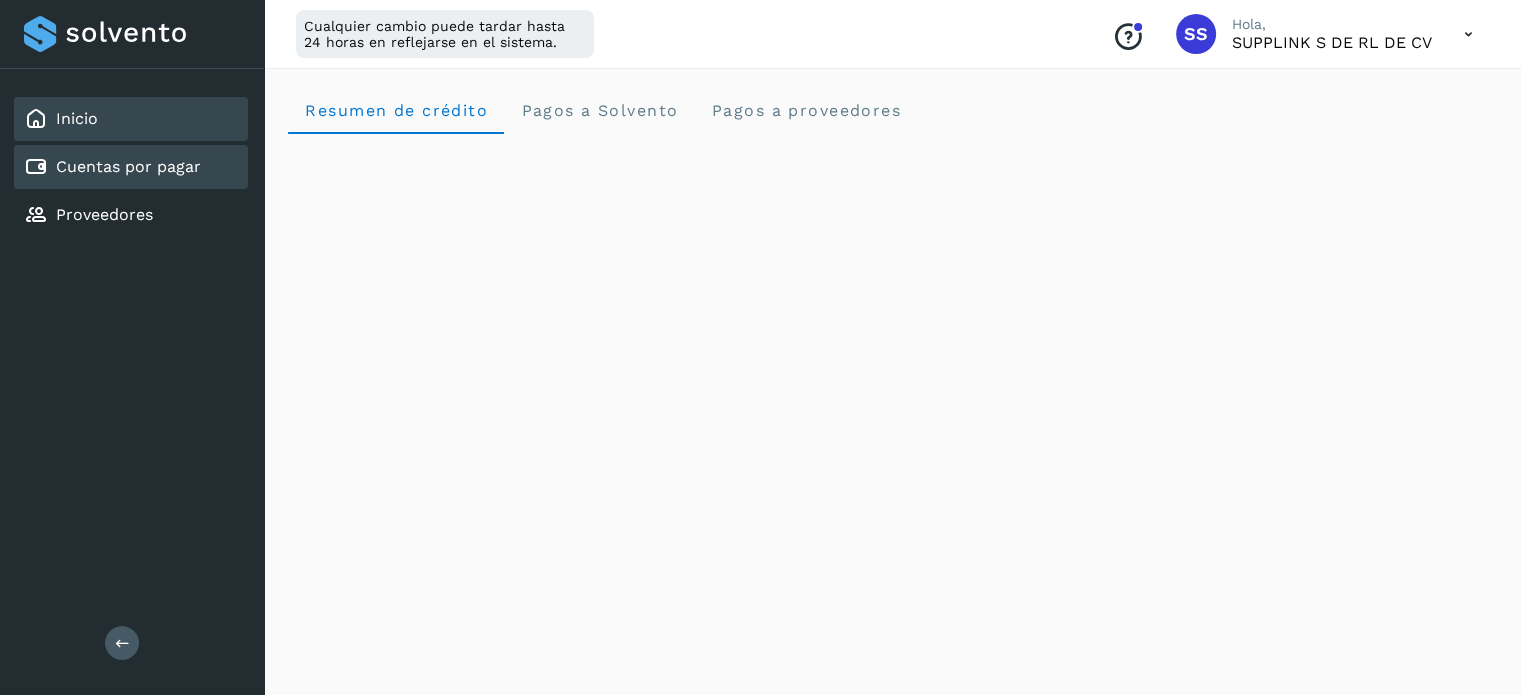click on "Cuentas por pagar" at bounding box center [128, 166] 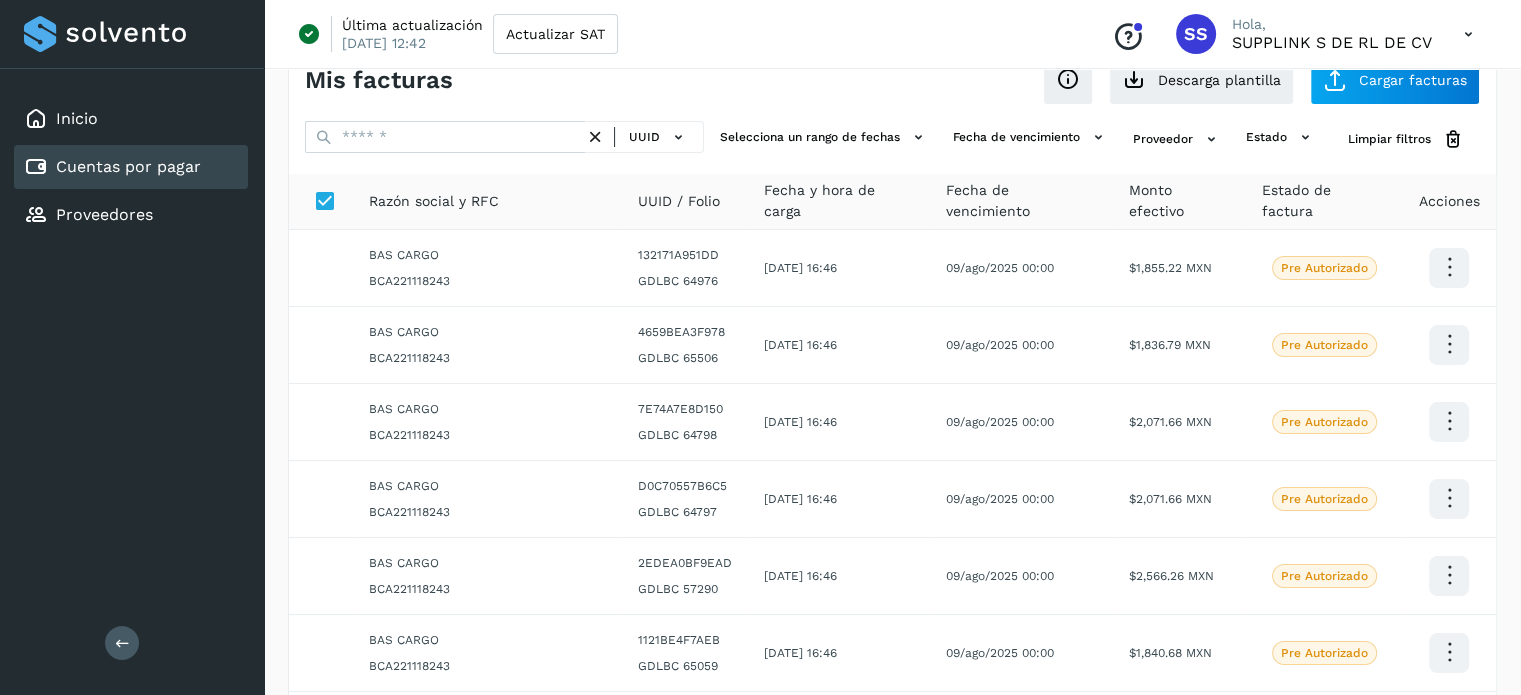 scroll, scrollTop: 0, scrollLeft: 0, axis: both 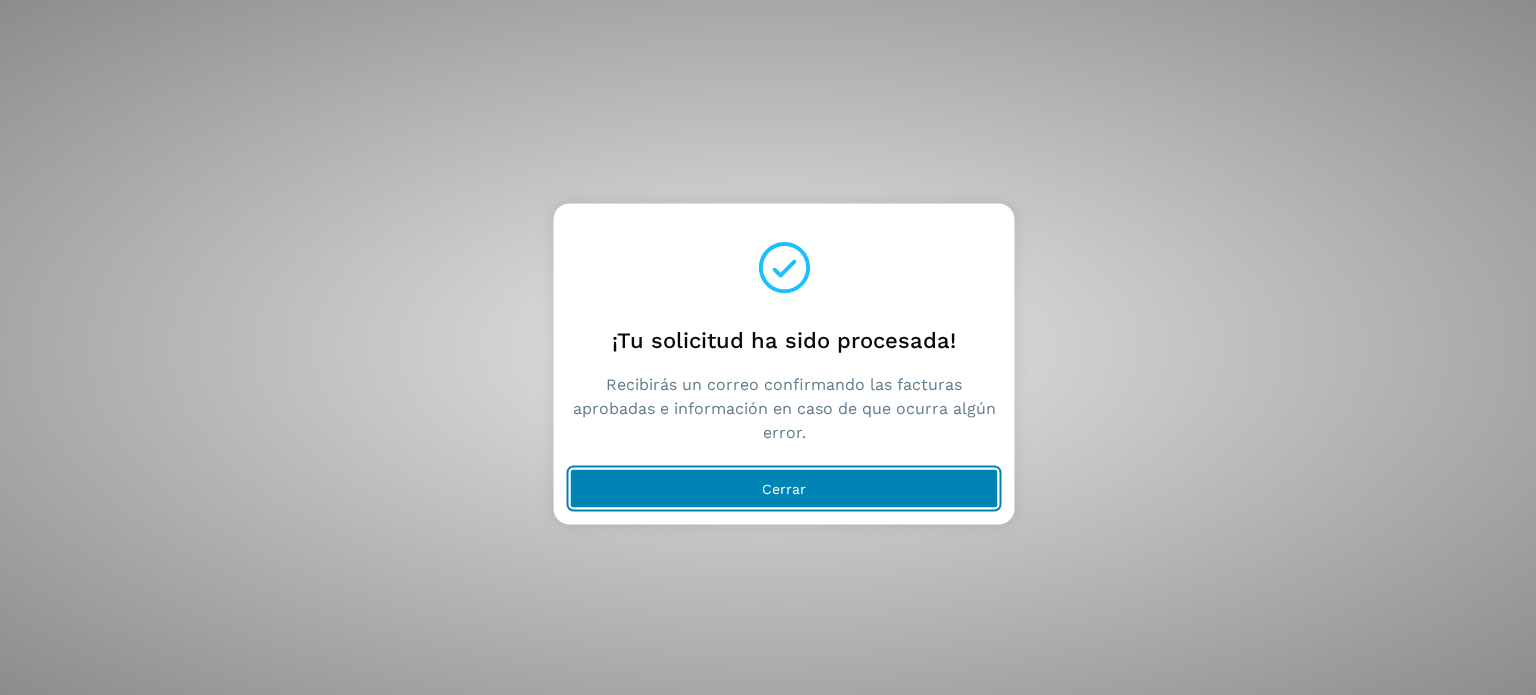 click on "Cerrar" 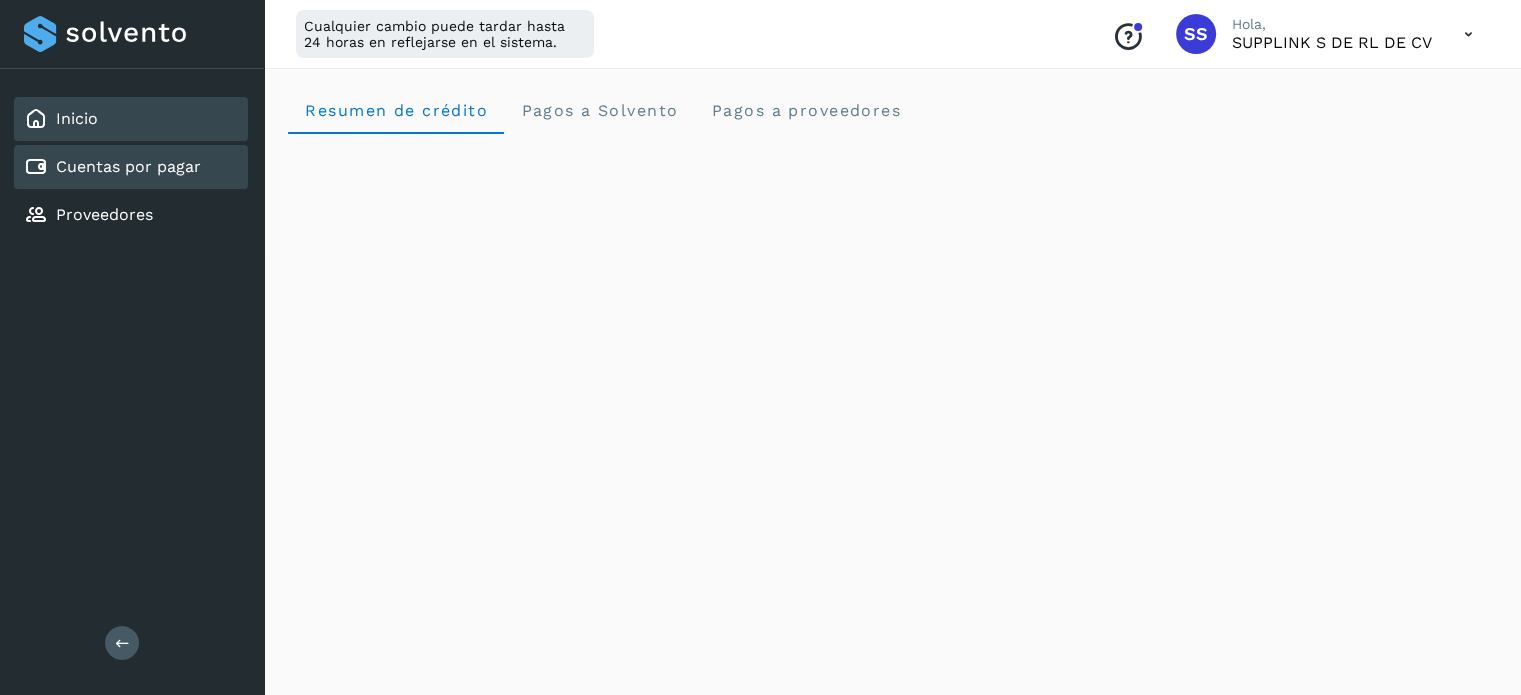 click on "Cuentas por pagar" at bounding box center [128, 166] 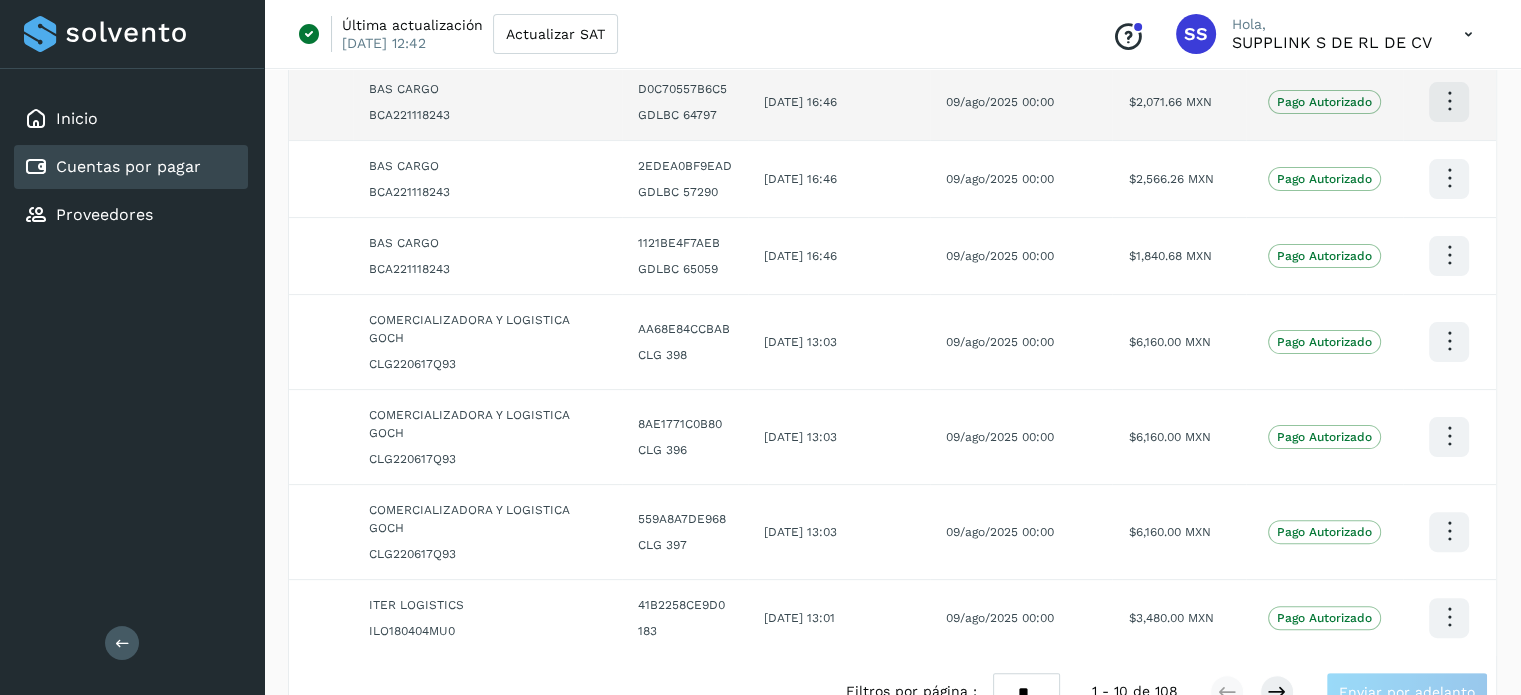 scroll, scrollTop: 0, scrollLeft: 0, axis: both 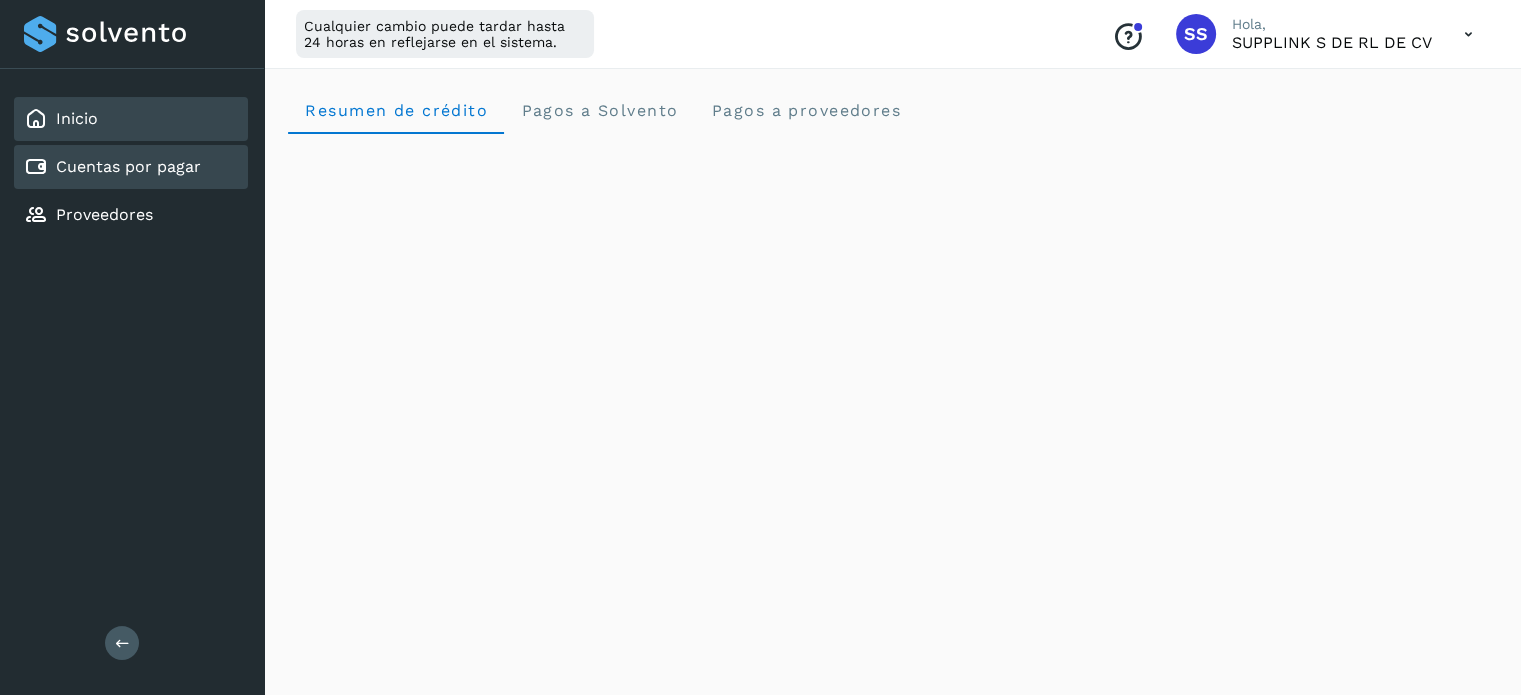 click on "Cuentas por pagar" at bounding box center [112, 167] 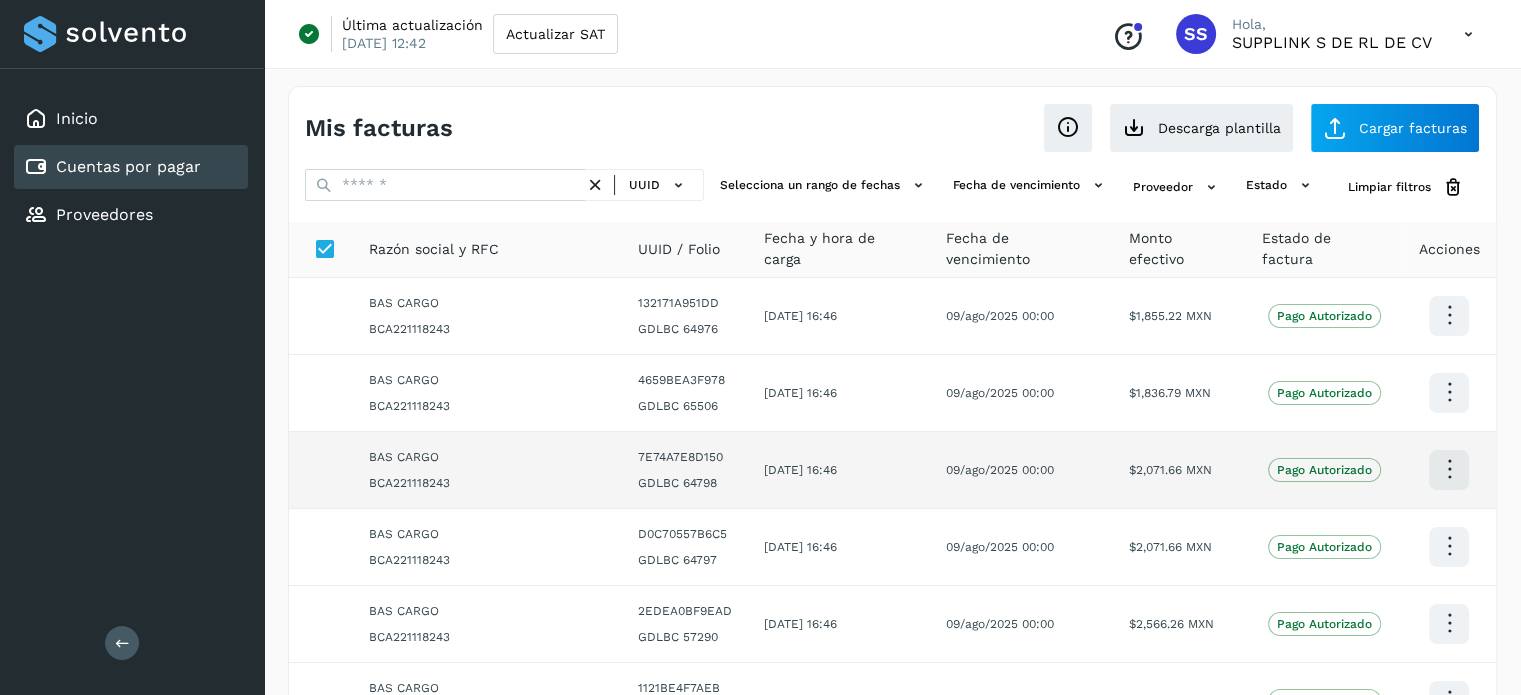 scroll, scrollTop: 445, scrollLeft: 0, axis: vertical 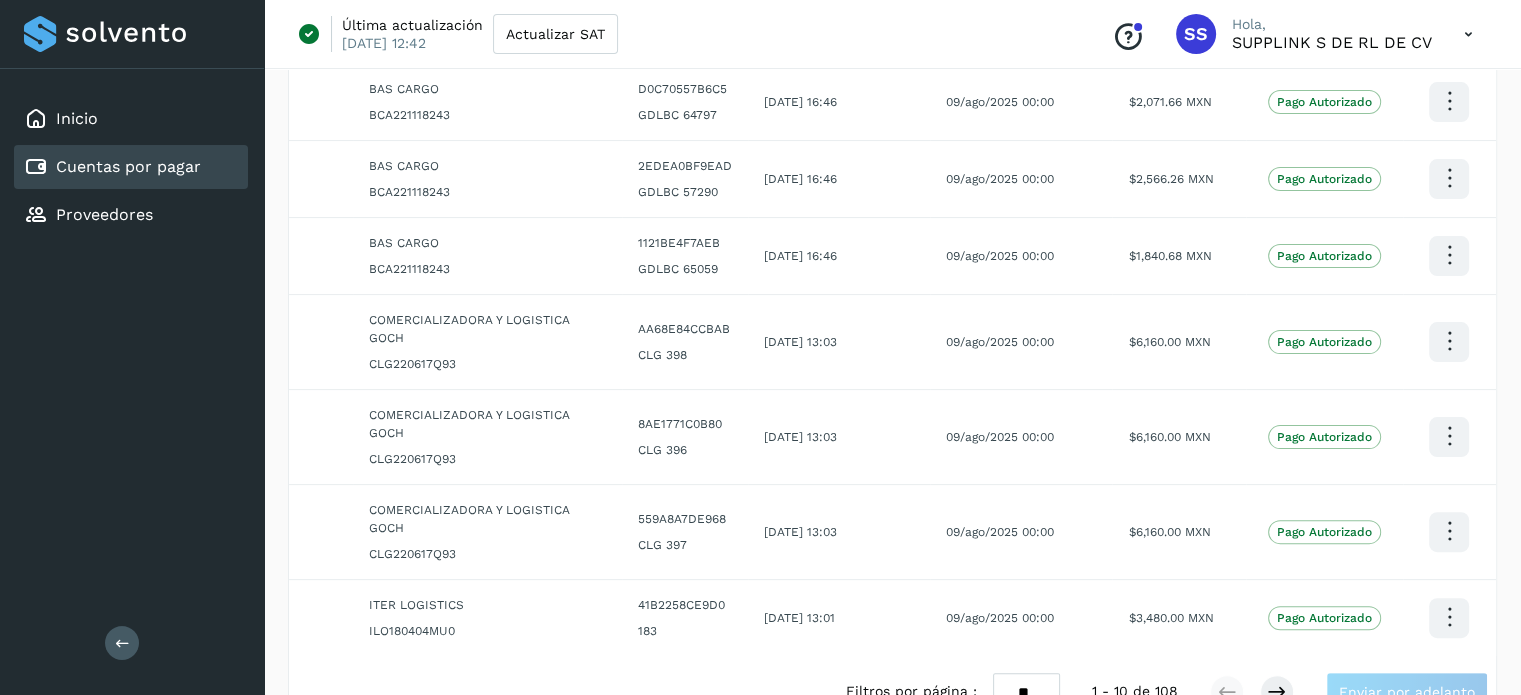 click on "** ** **" at bounding box center (1026, 692) 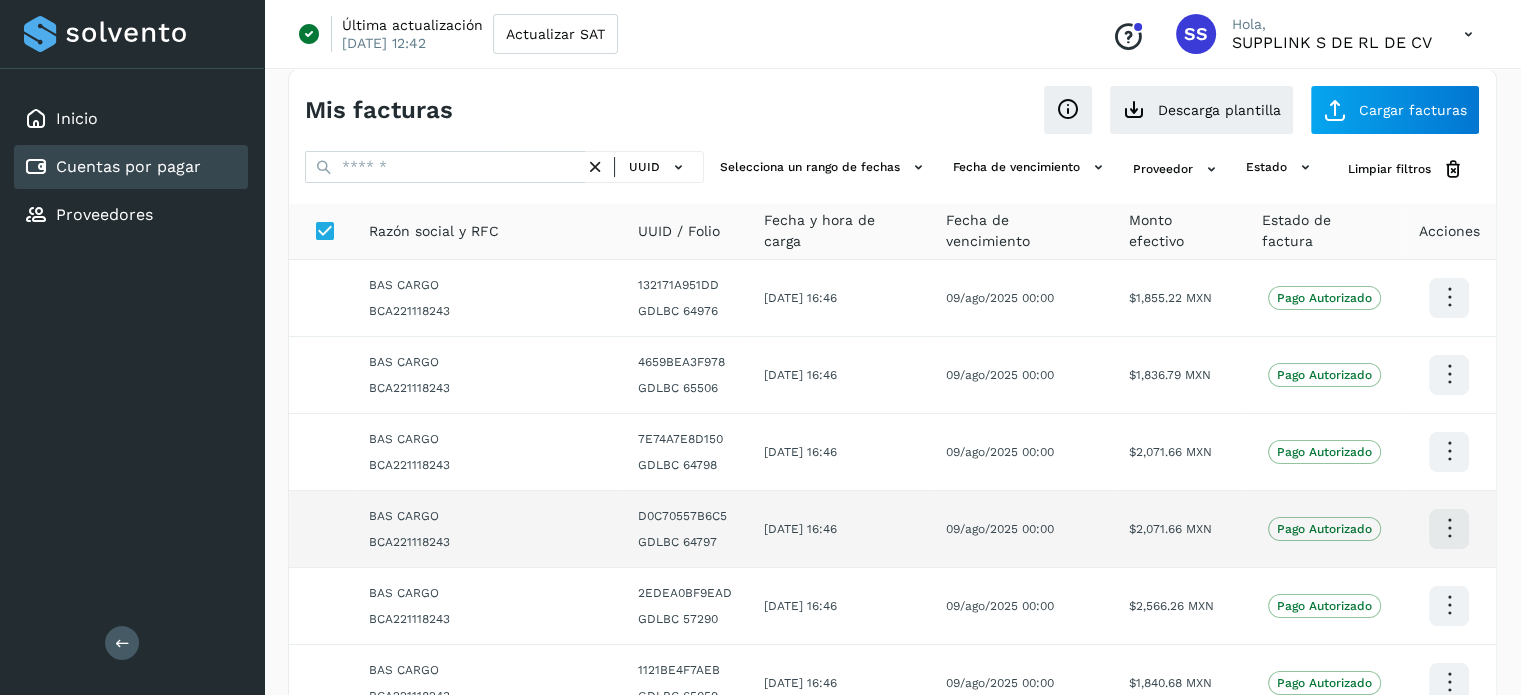 scroll, scrollTop: 0, scrollLeft: 0, axis: both 